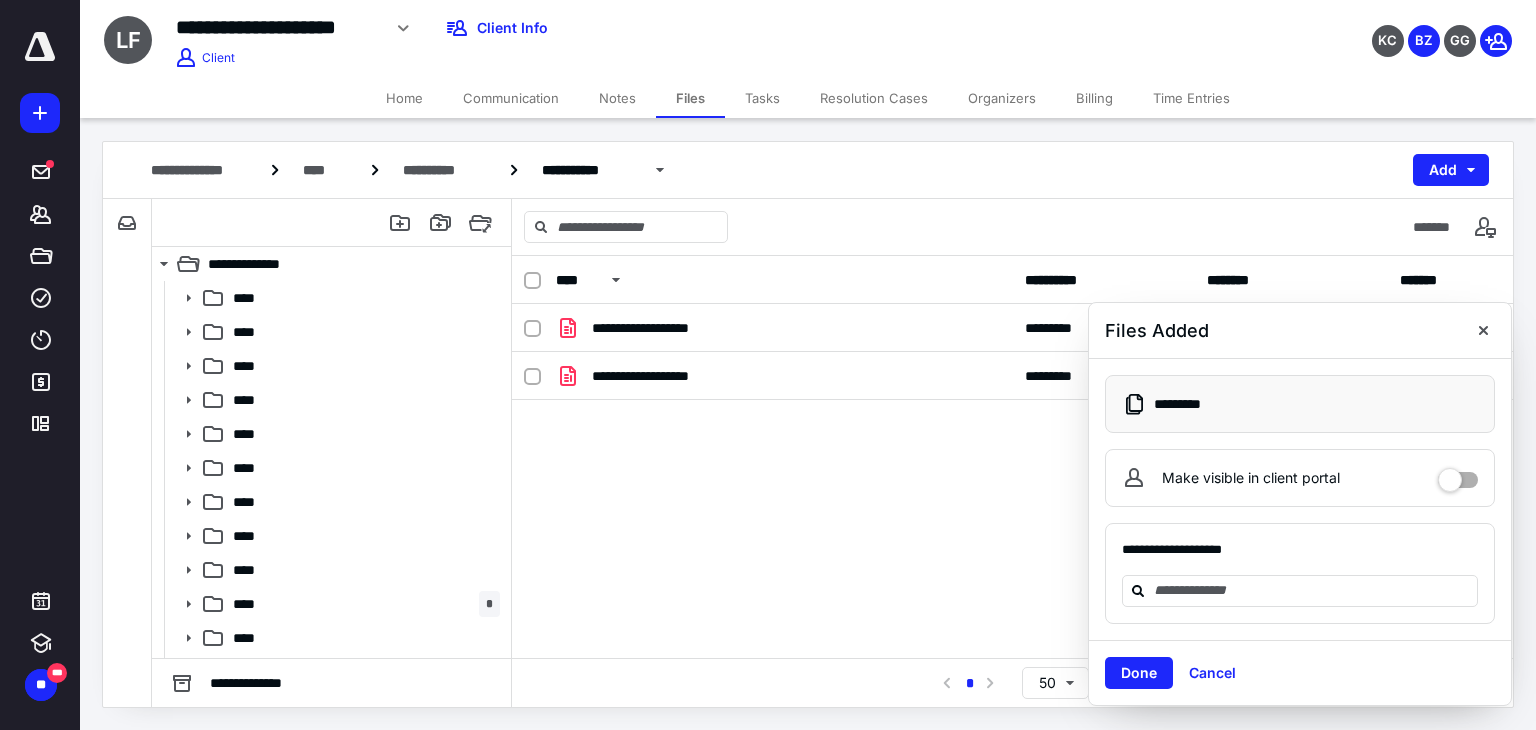 scroll, scrollTop: 0, scrollLeft: 0, axis: both 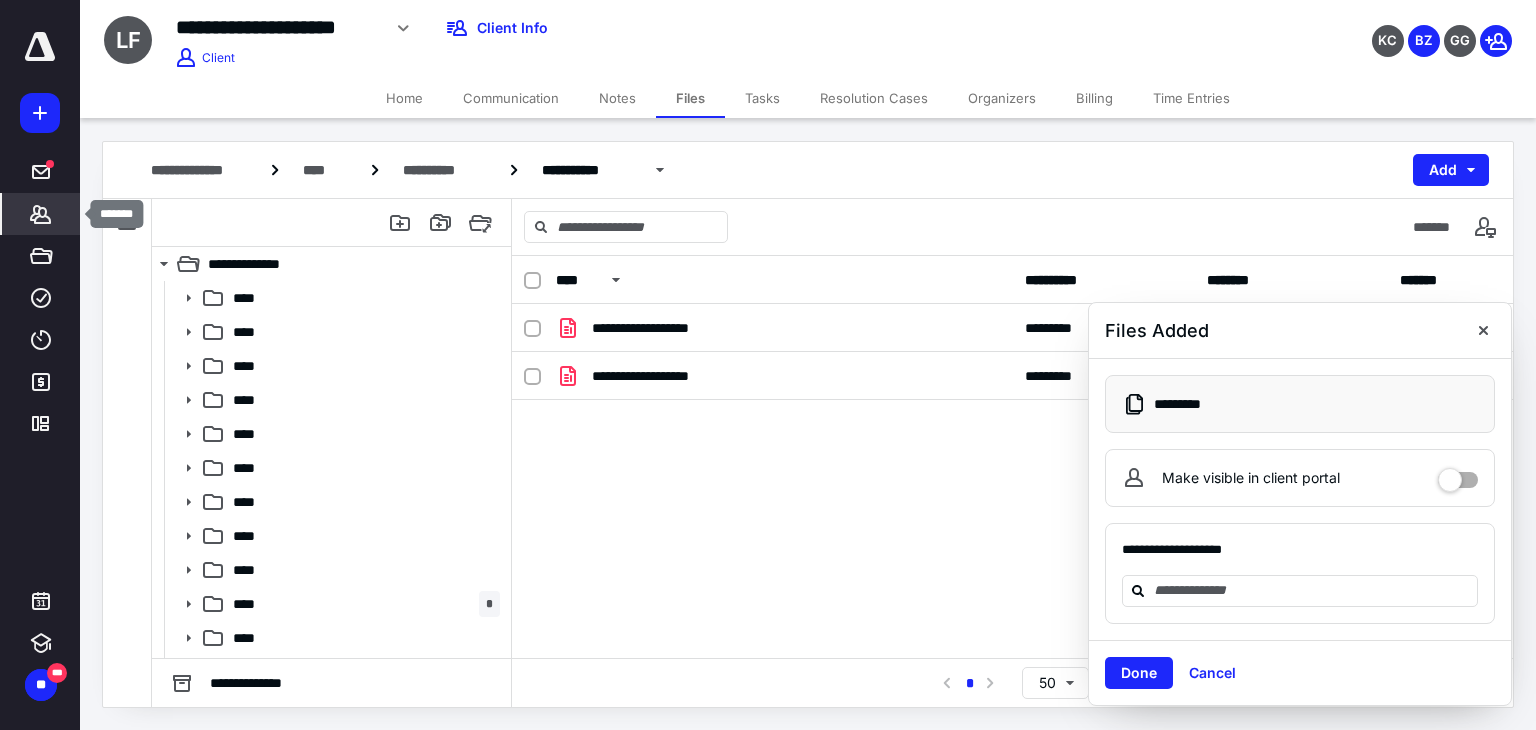click on "*******" at bounding box center [41, 214] 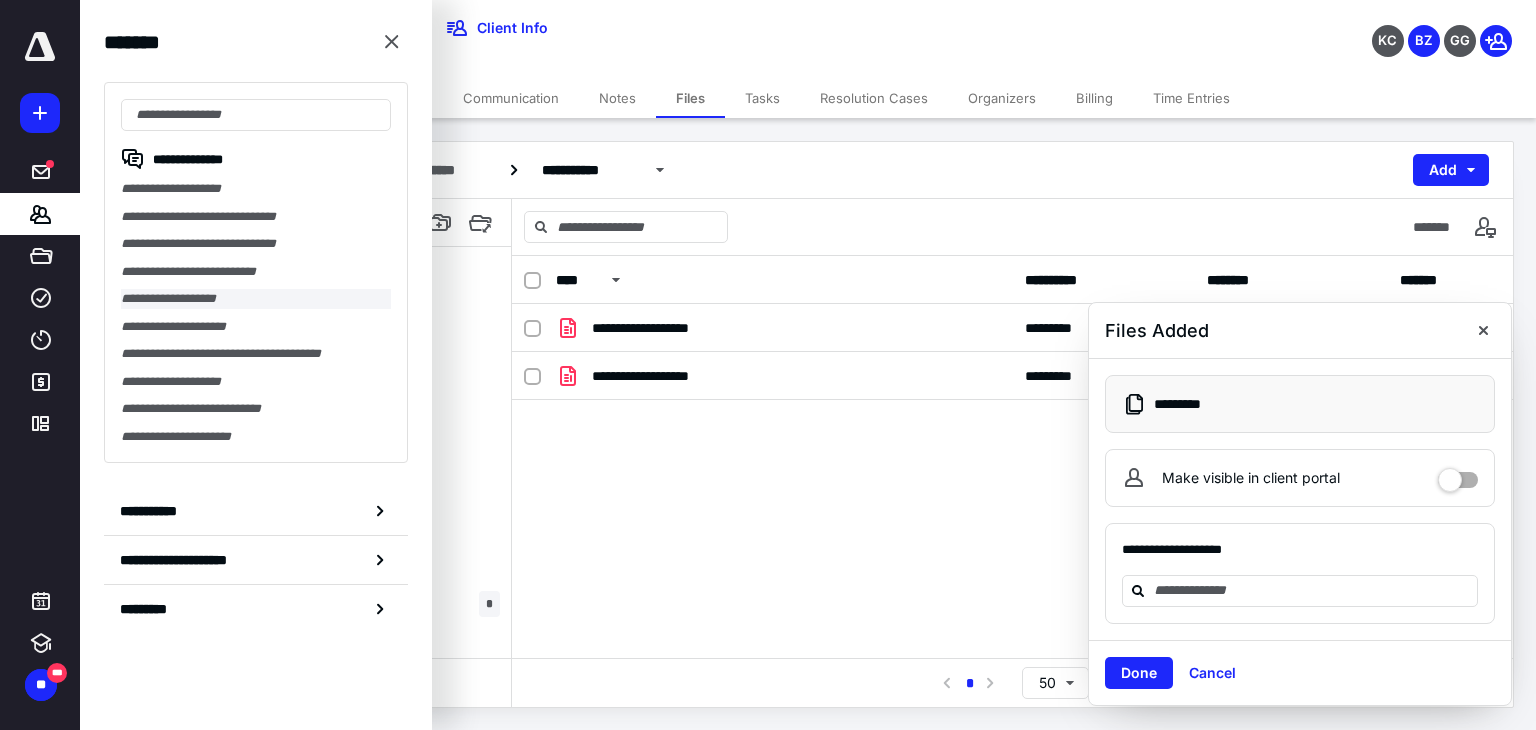 click on "**********" at bounding box center [256, 299] 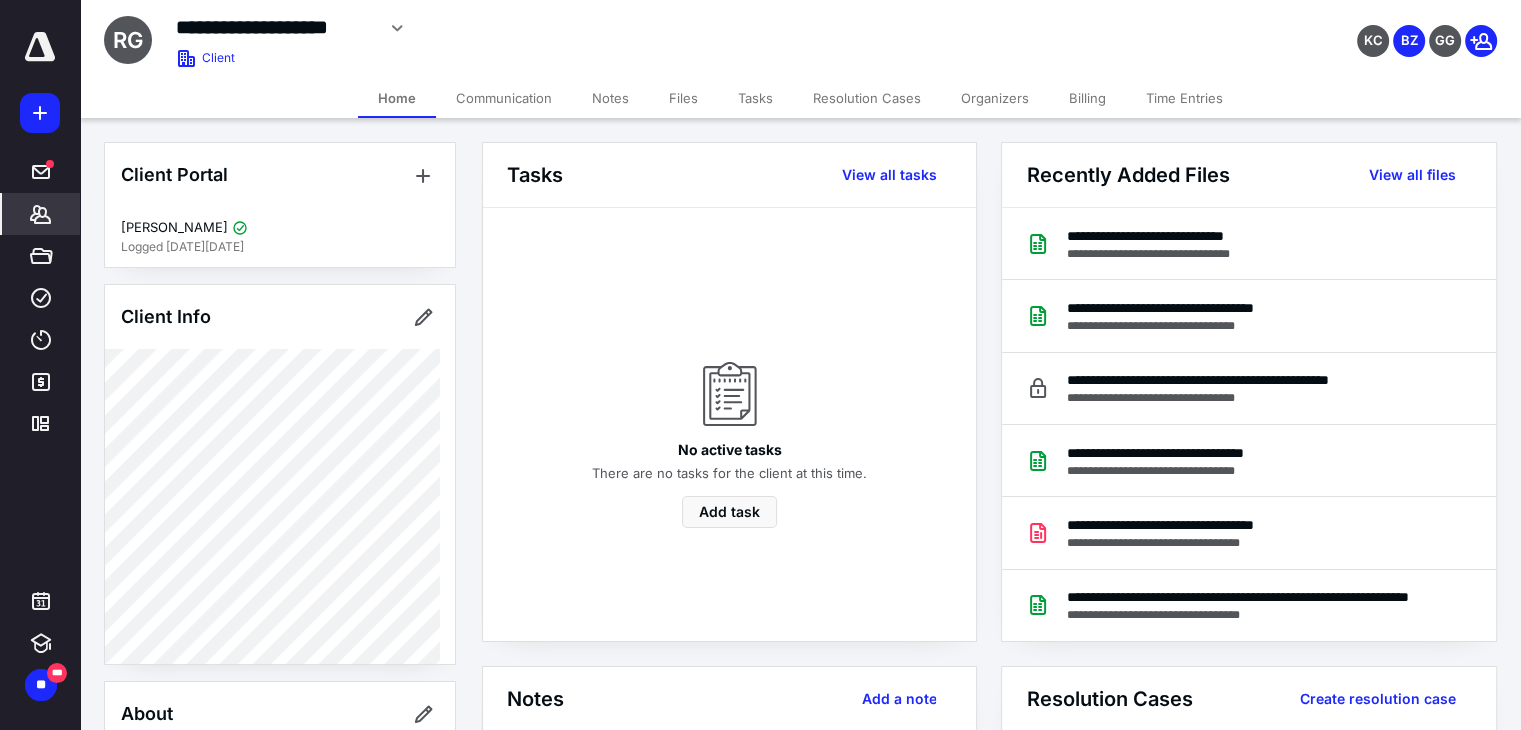 click on "Files" at bounding box center (683, 98) 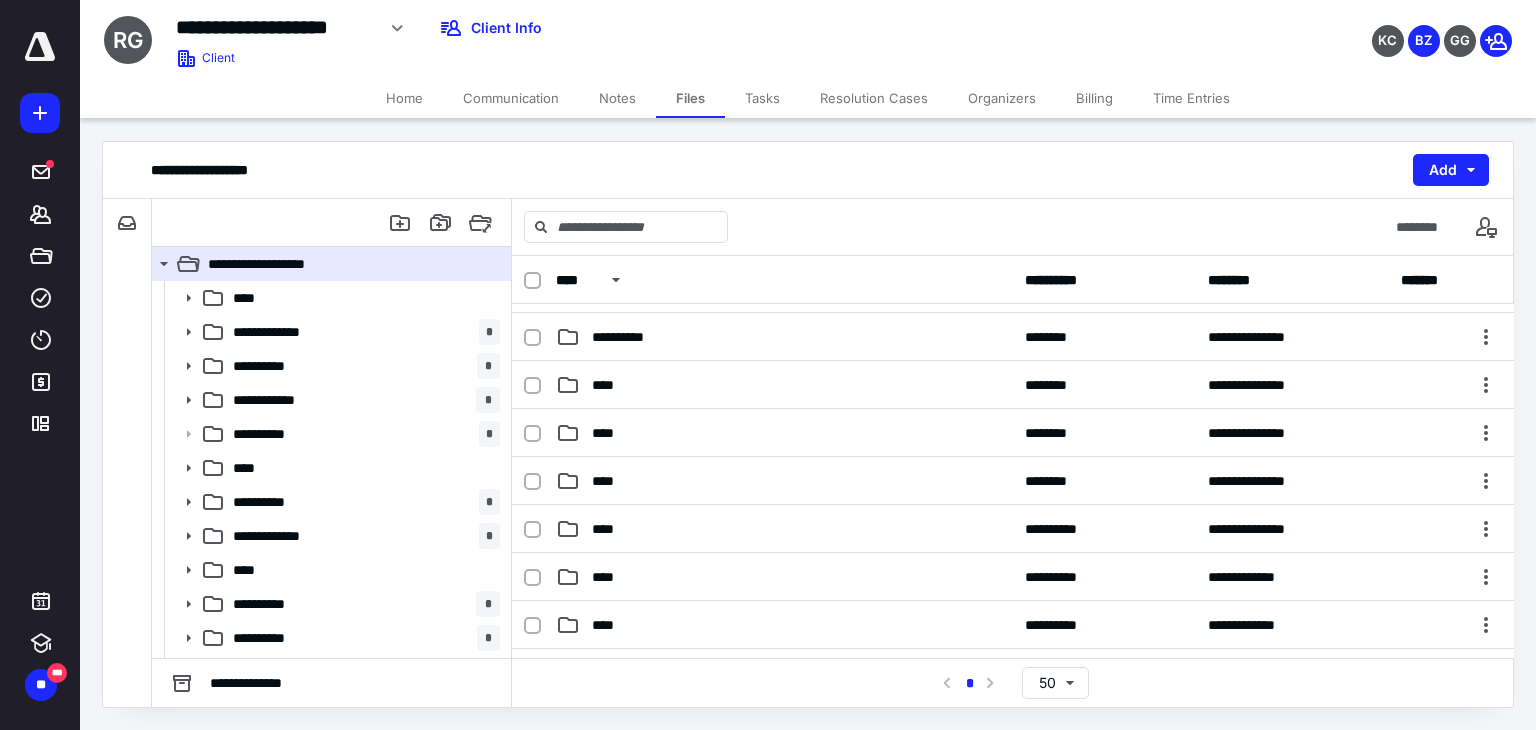 scroll, scrollTop: 616, scrollLeft: 0, axis: vertical 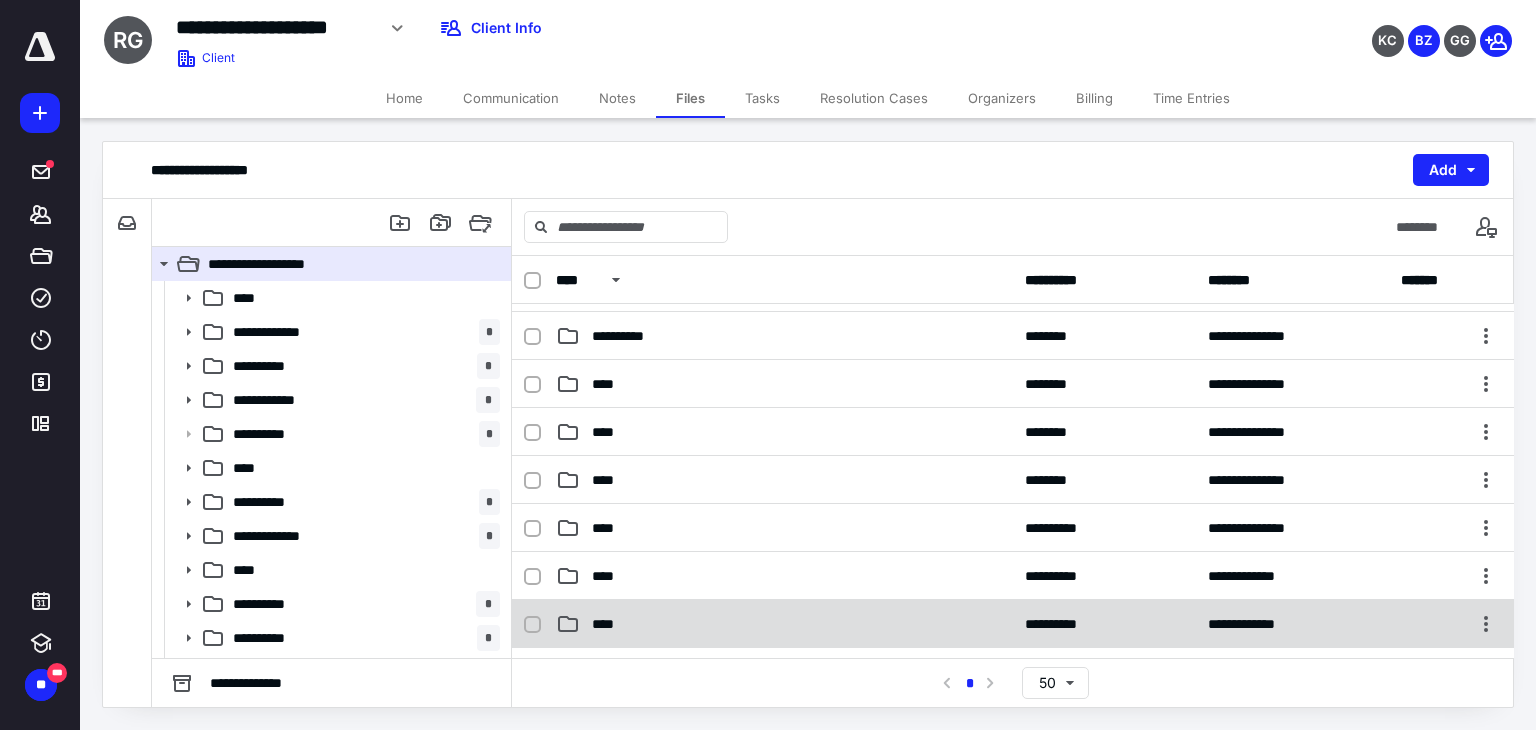 click on "****" at bounding box center (784, 624) 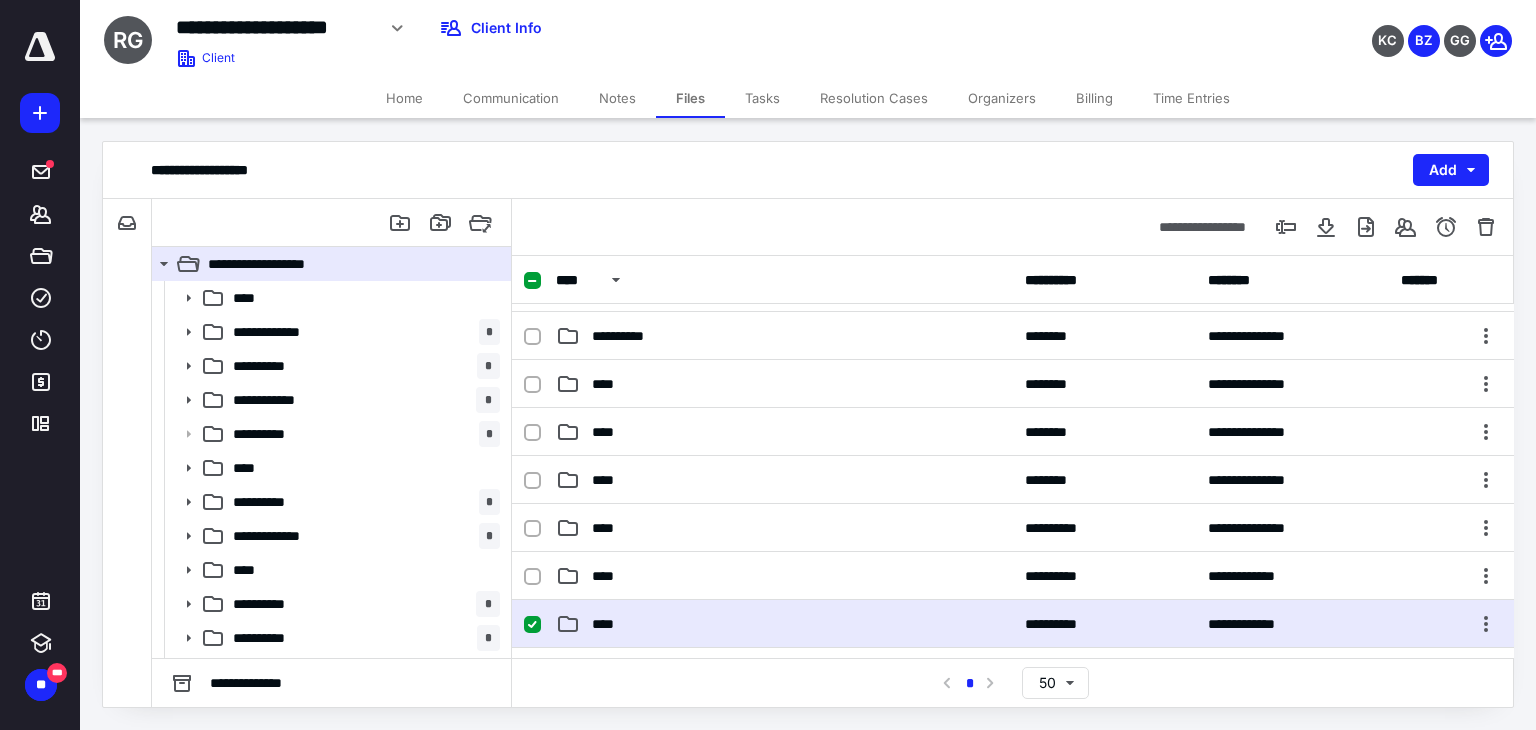 click on "****" at bounding box center [784, 624] 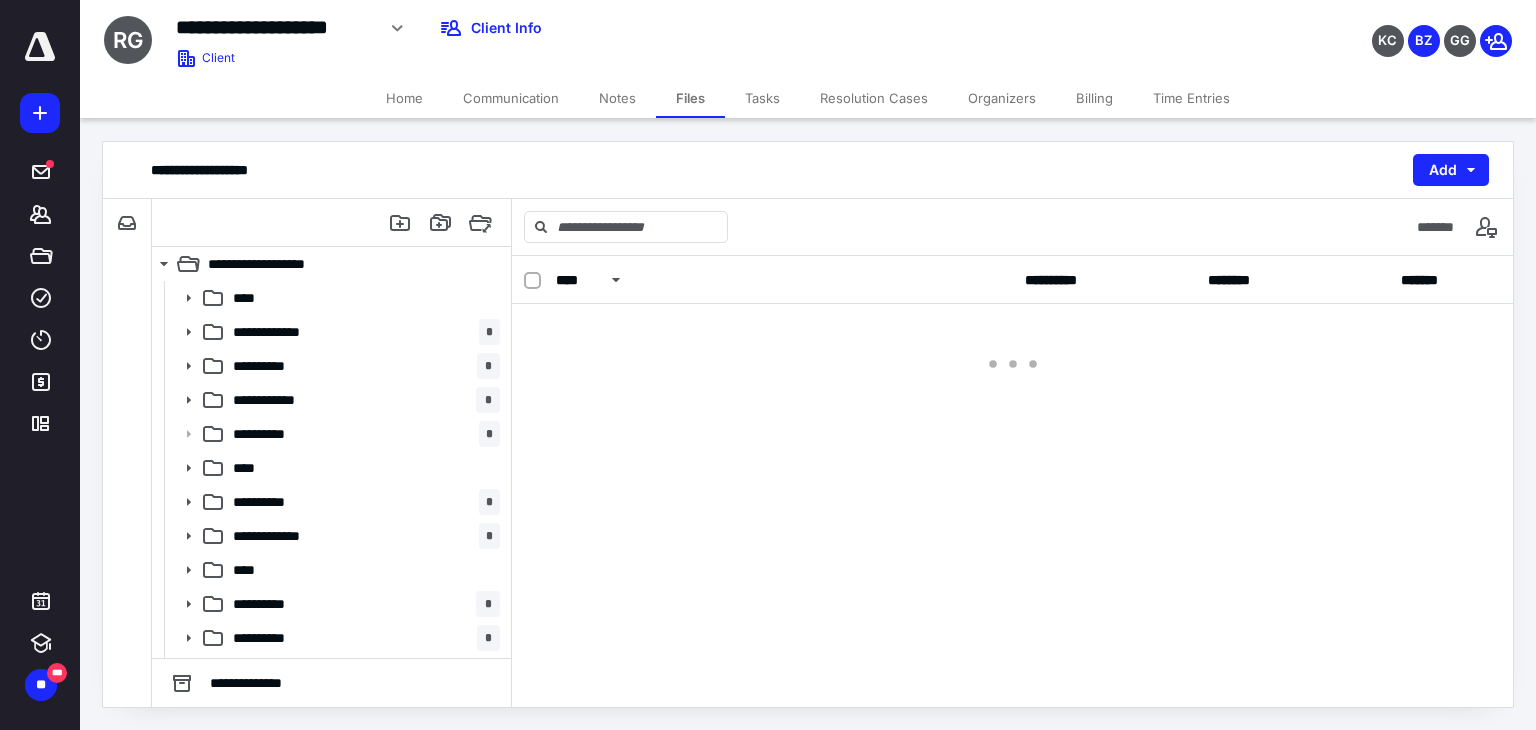 scroll, scrollTop: 0, scrollLeft: 0, axis: both 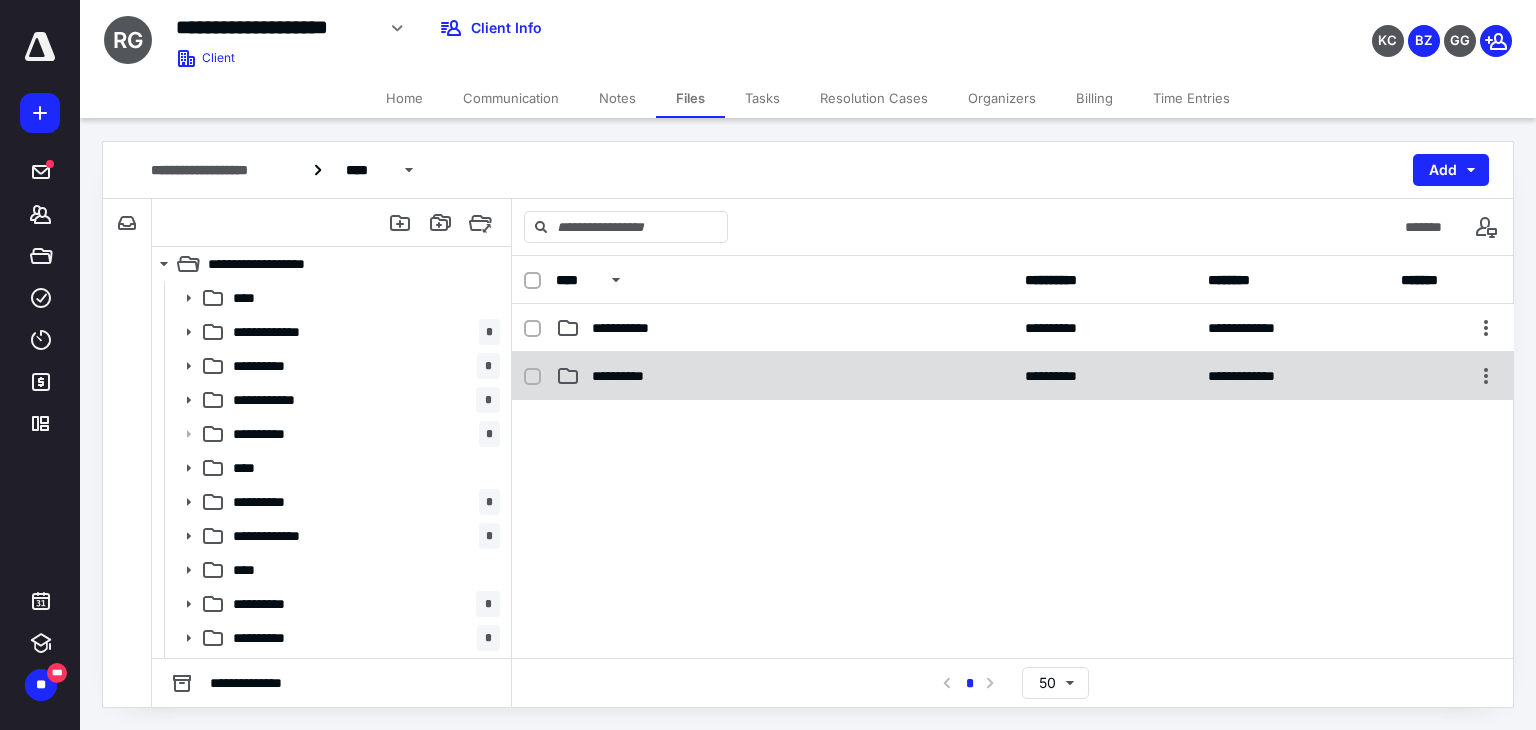 click on "**********" at bounding box center [1013, 376] 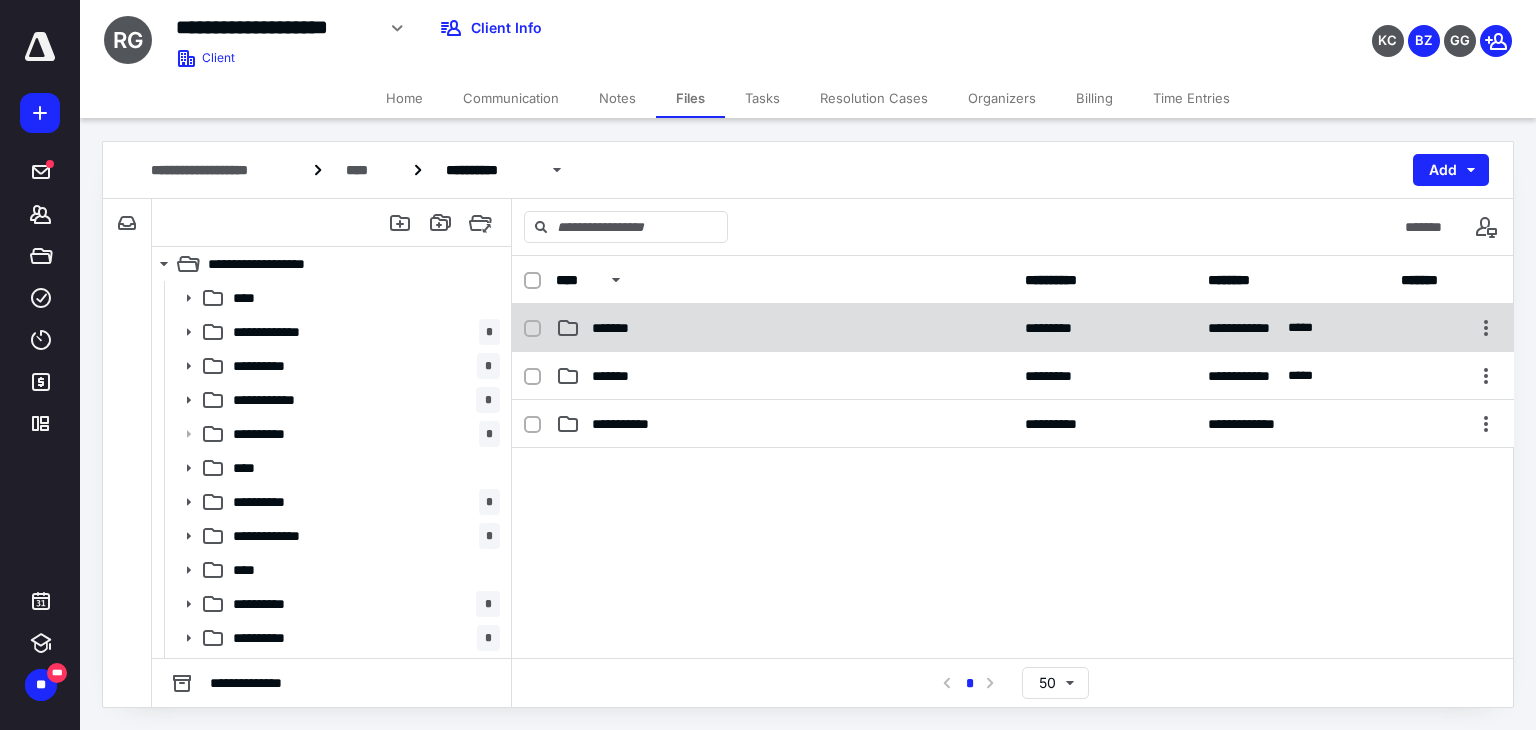 click on "**********" at bounding box center (1013, 328) 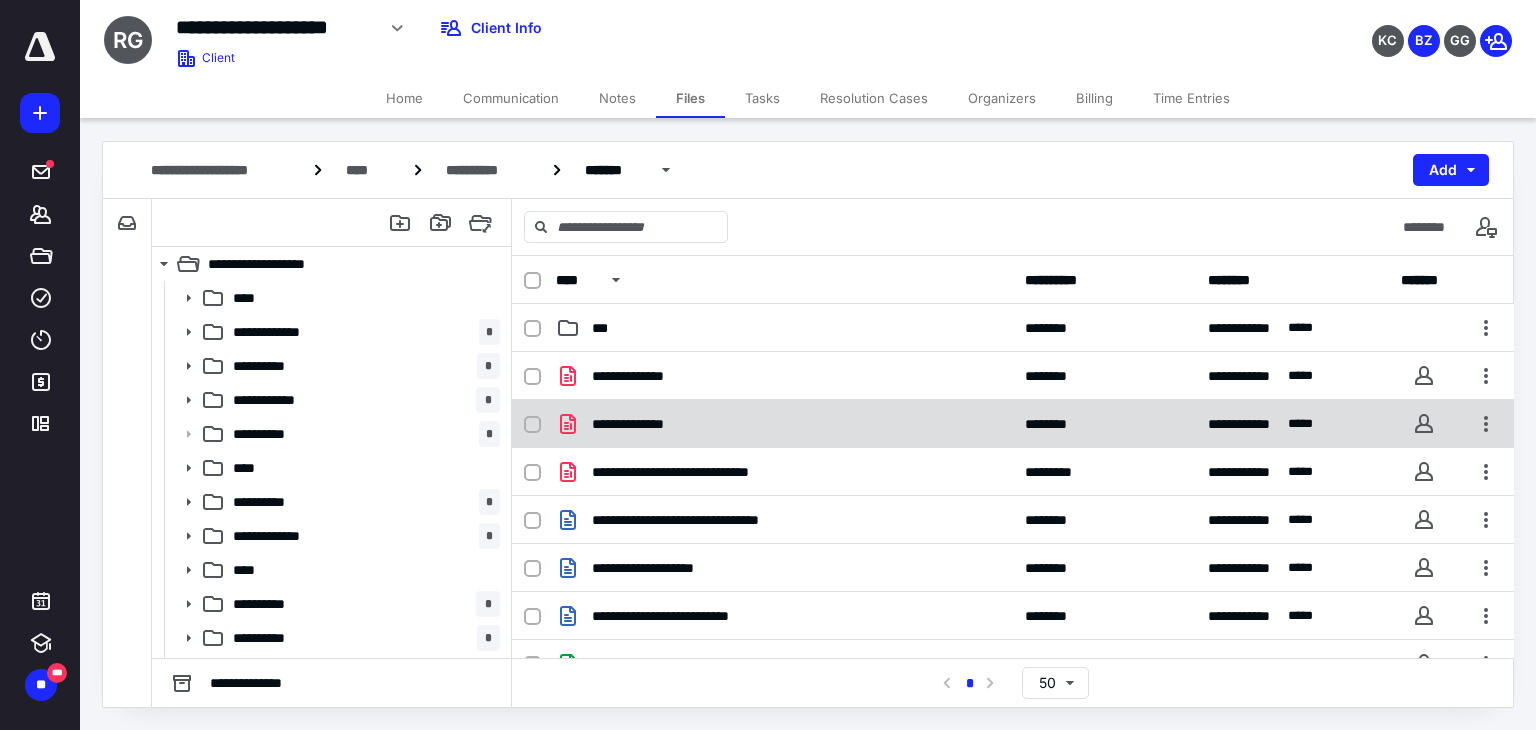 scroll, scrollTop: 171, scrollLeft: 0, axis: vertical 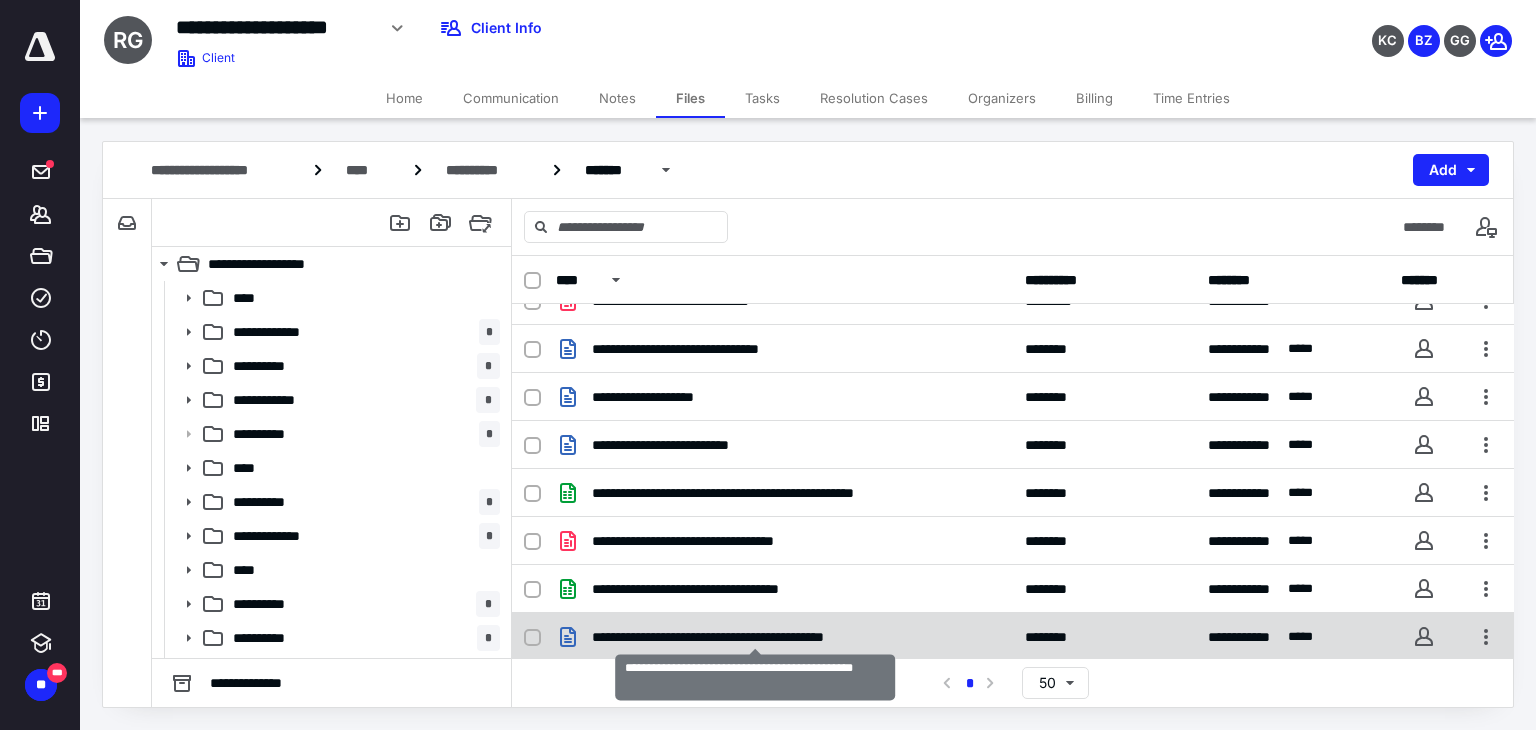 click on "**********" at bounding box center [756, 637] 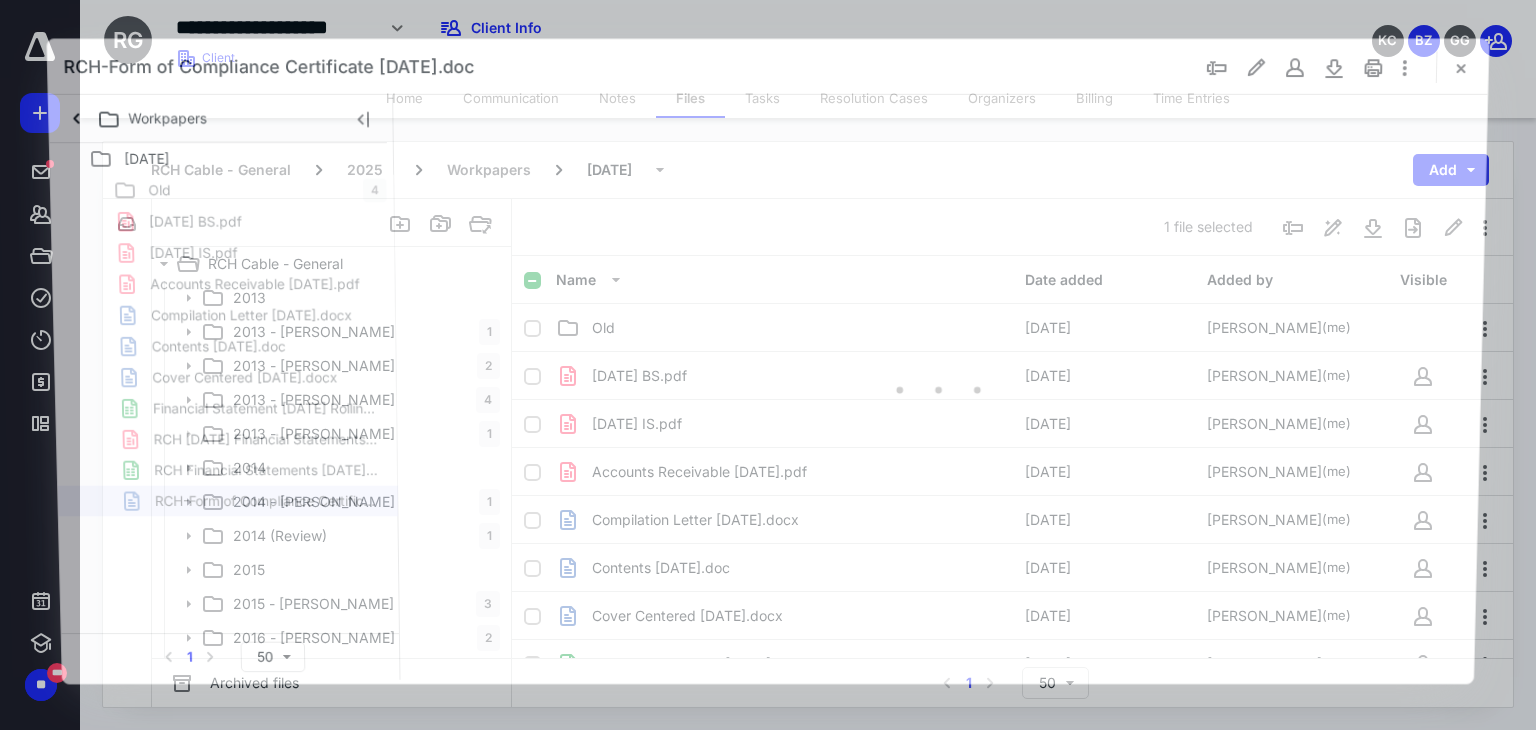 scroll, scrollTop: 171, scrollLeft: 0, axis: vertical 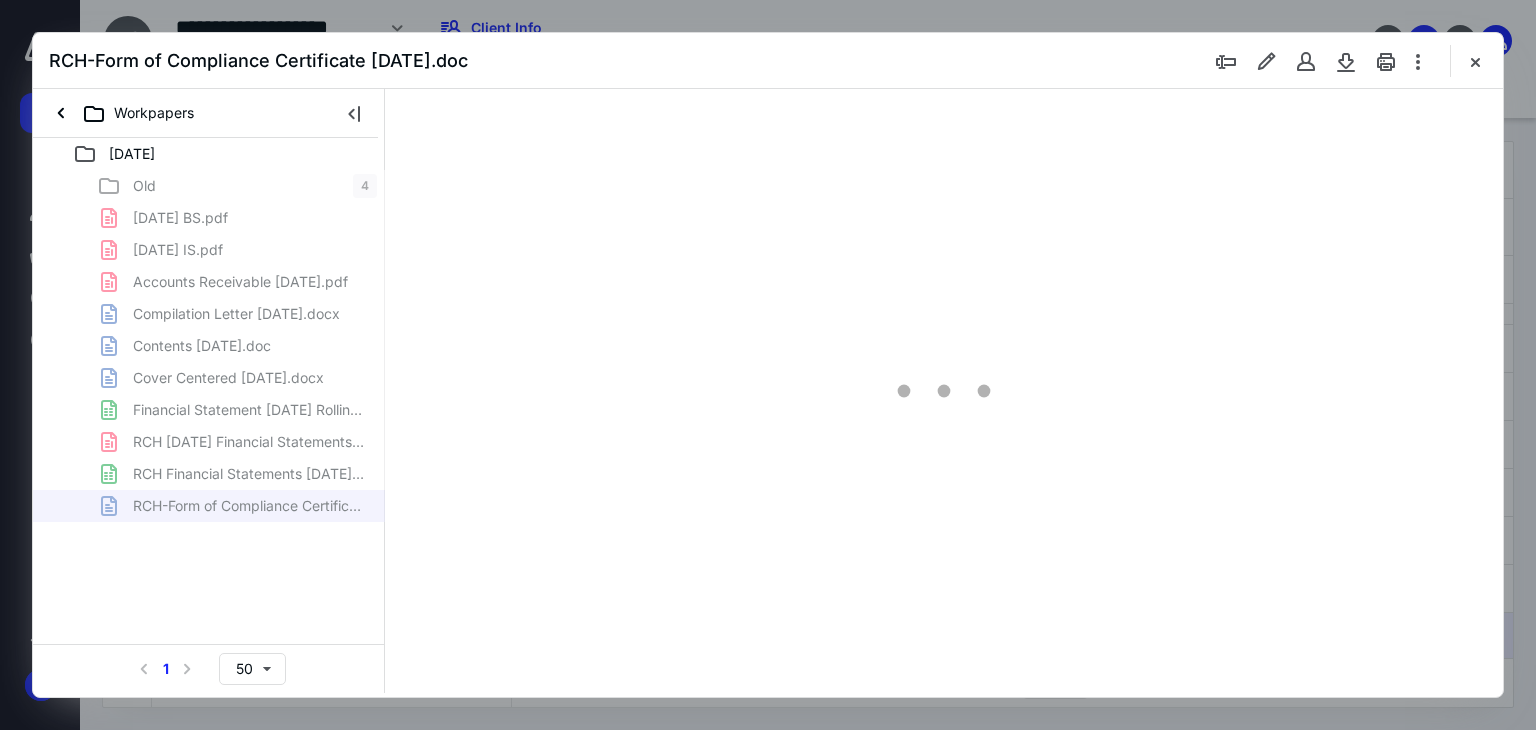 type on "179" 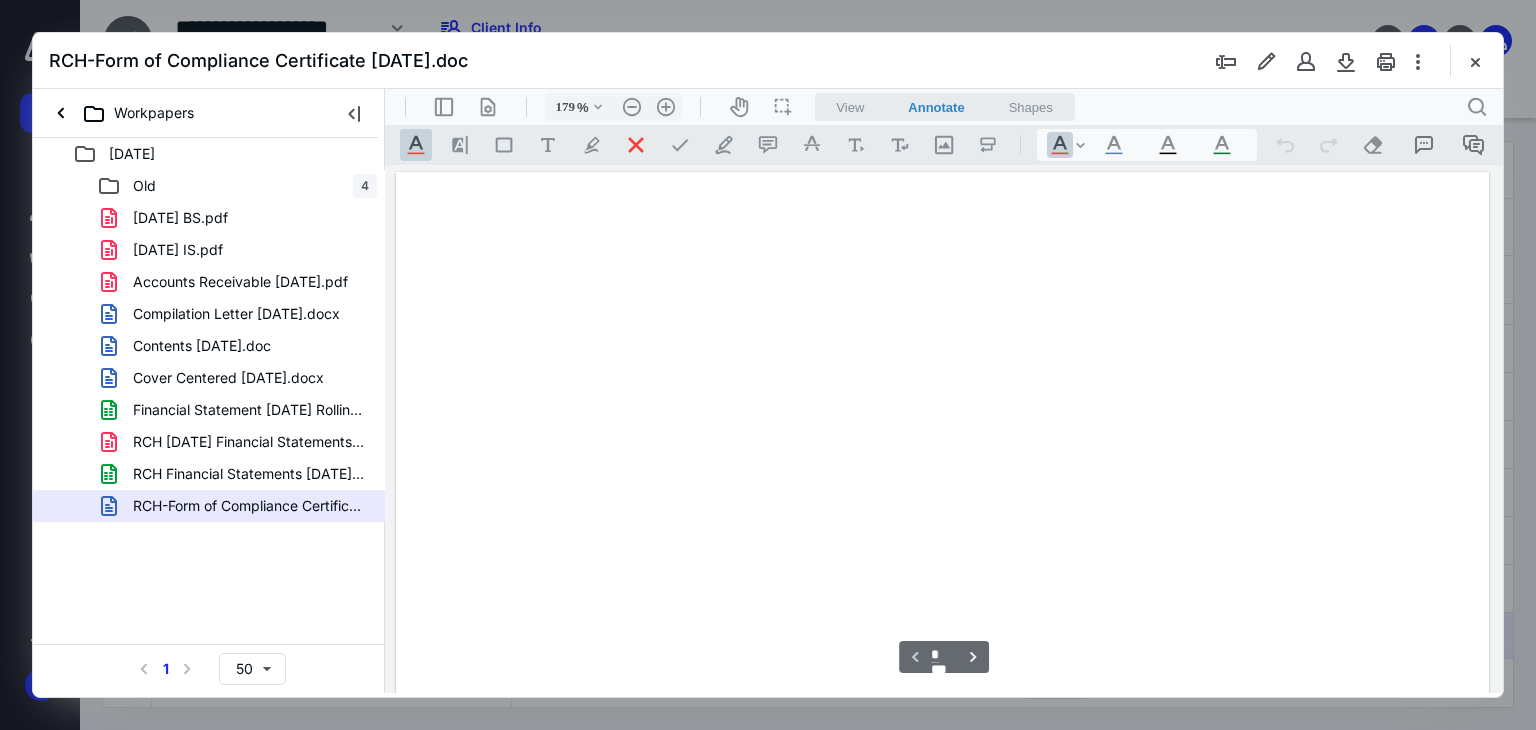 scroll, scrollTop: 83, scrollLeft: 0, axis: vertical 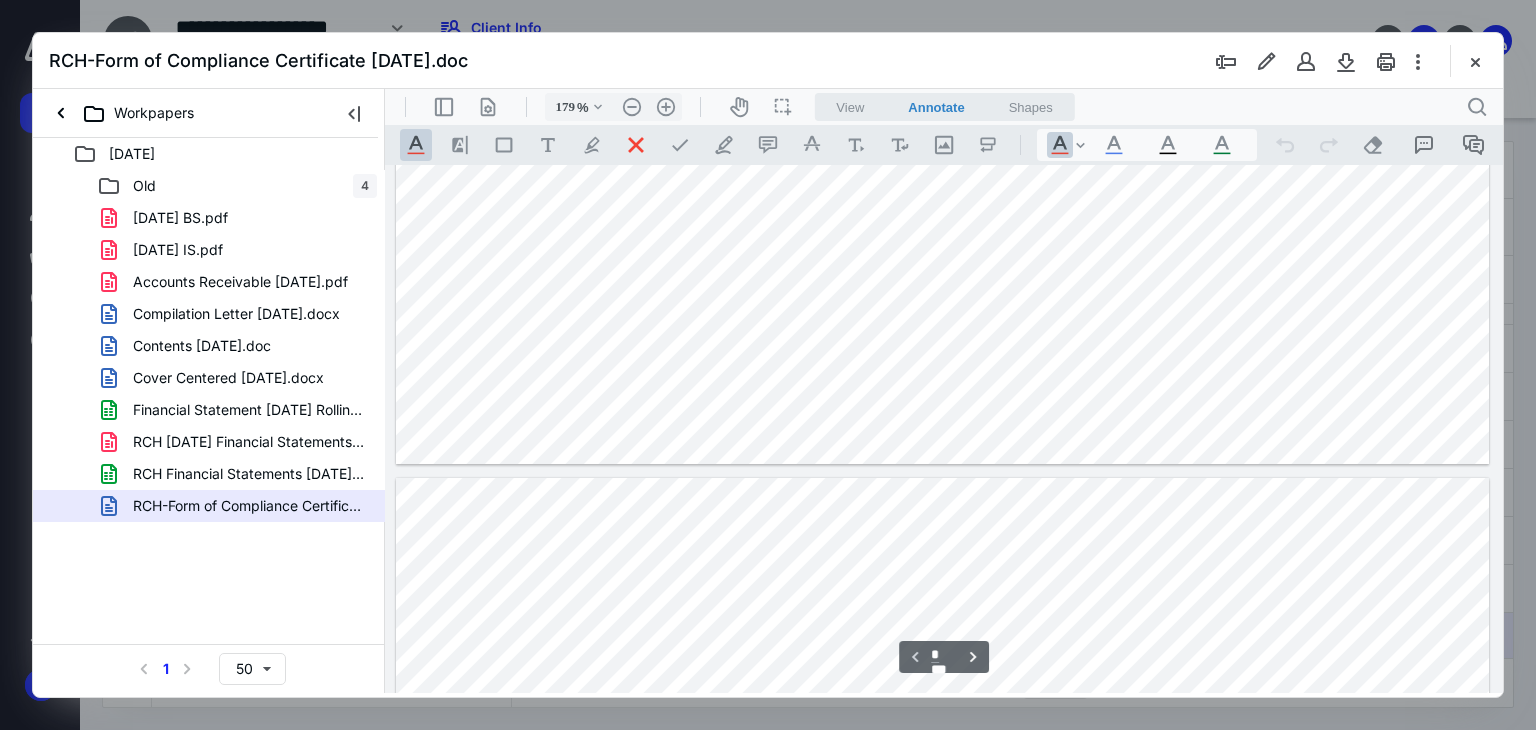 type on "*" 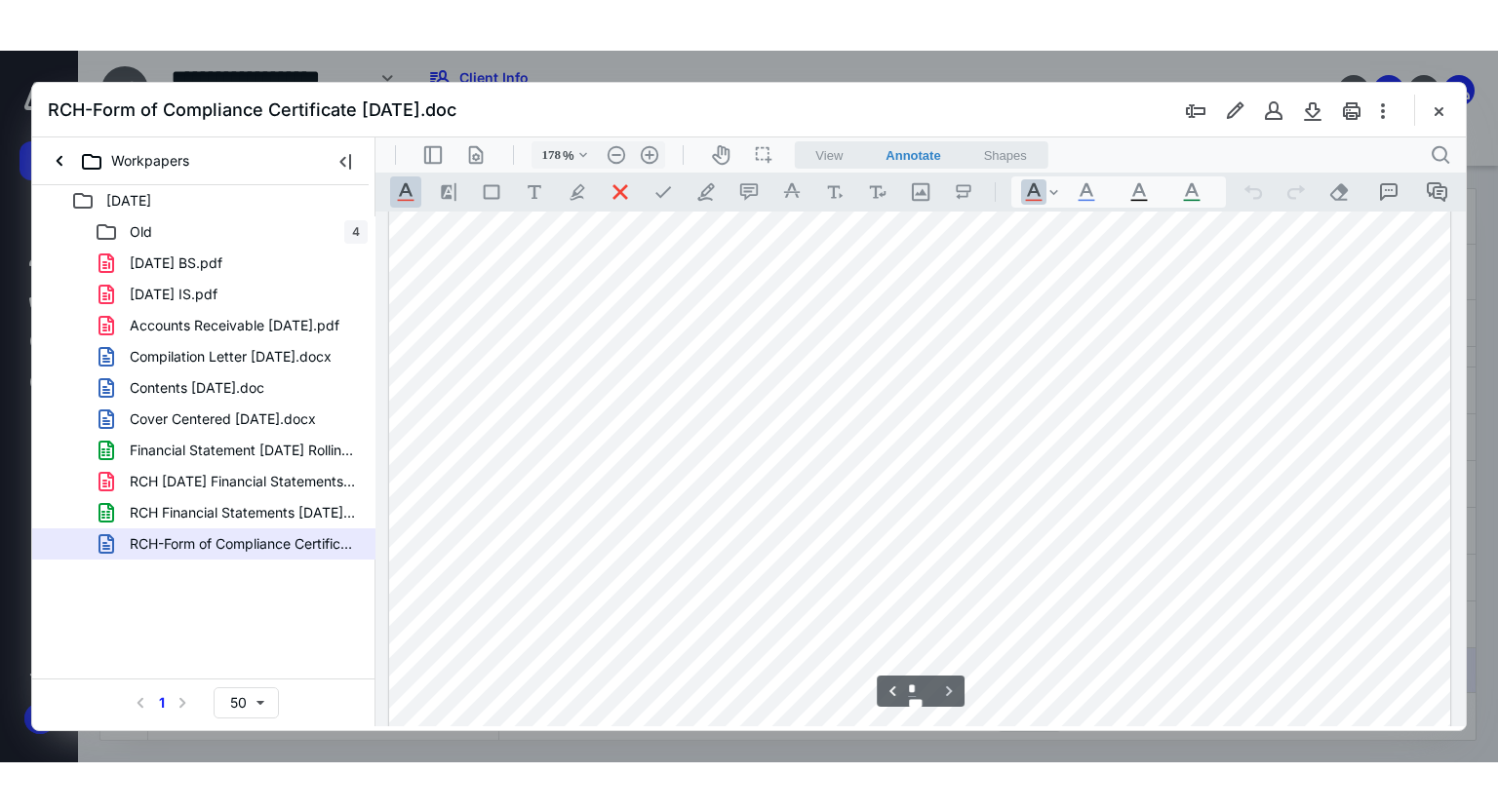 scroll, scrollTop: 1454, scrollLeft: 0, axis: vertical 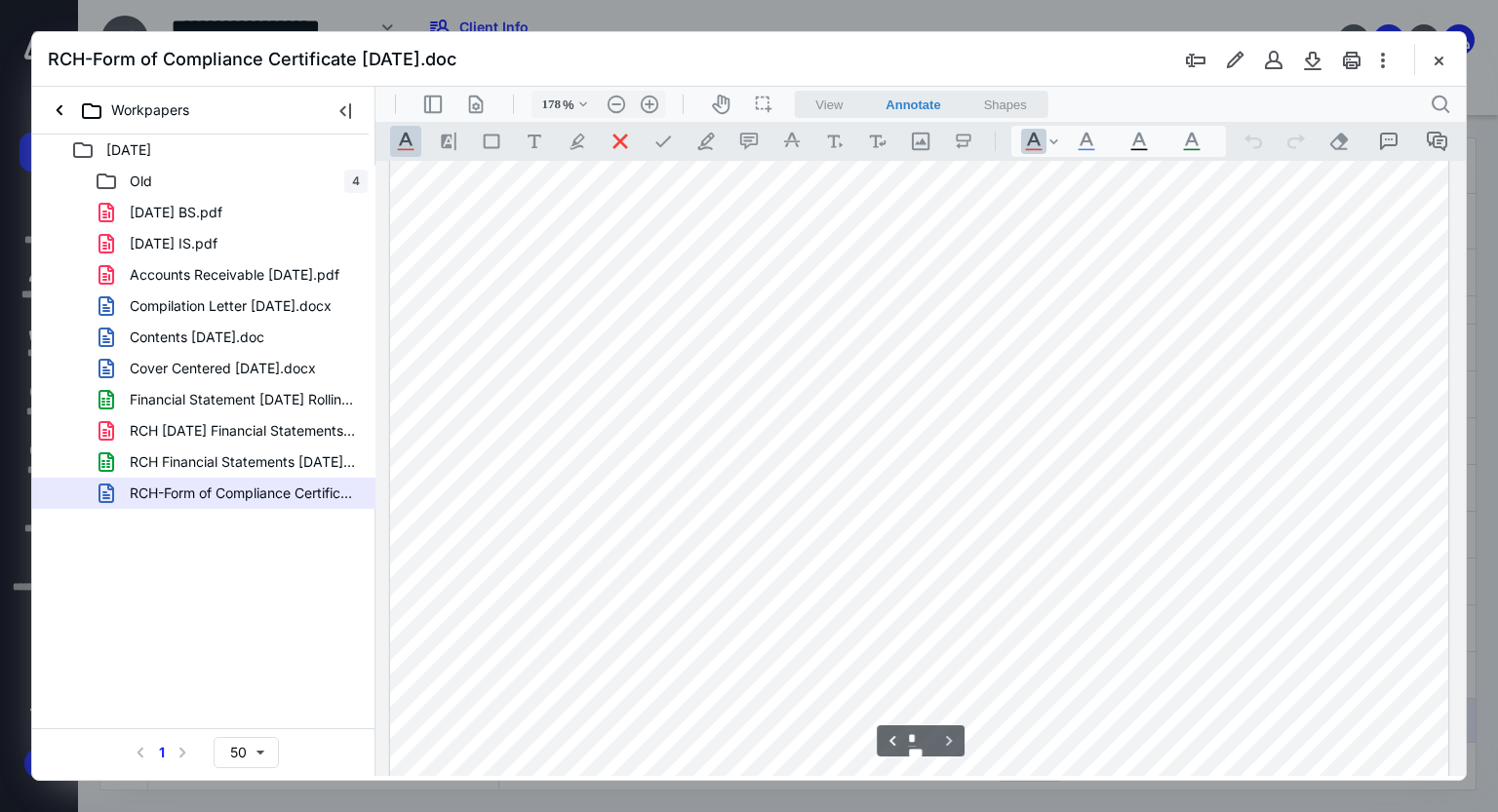 type on "240" 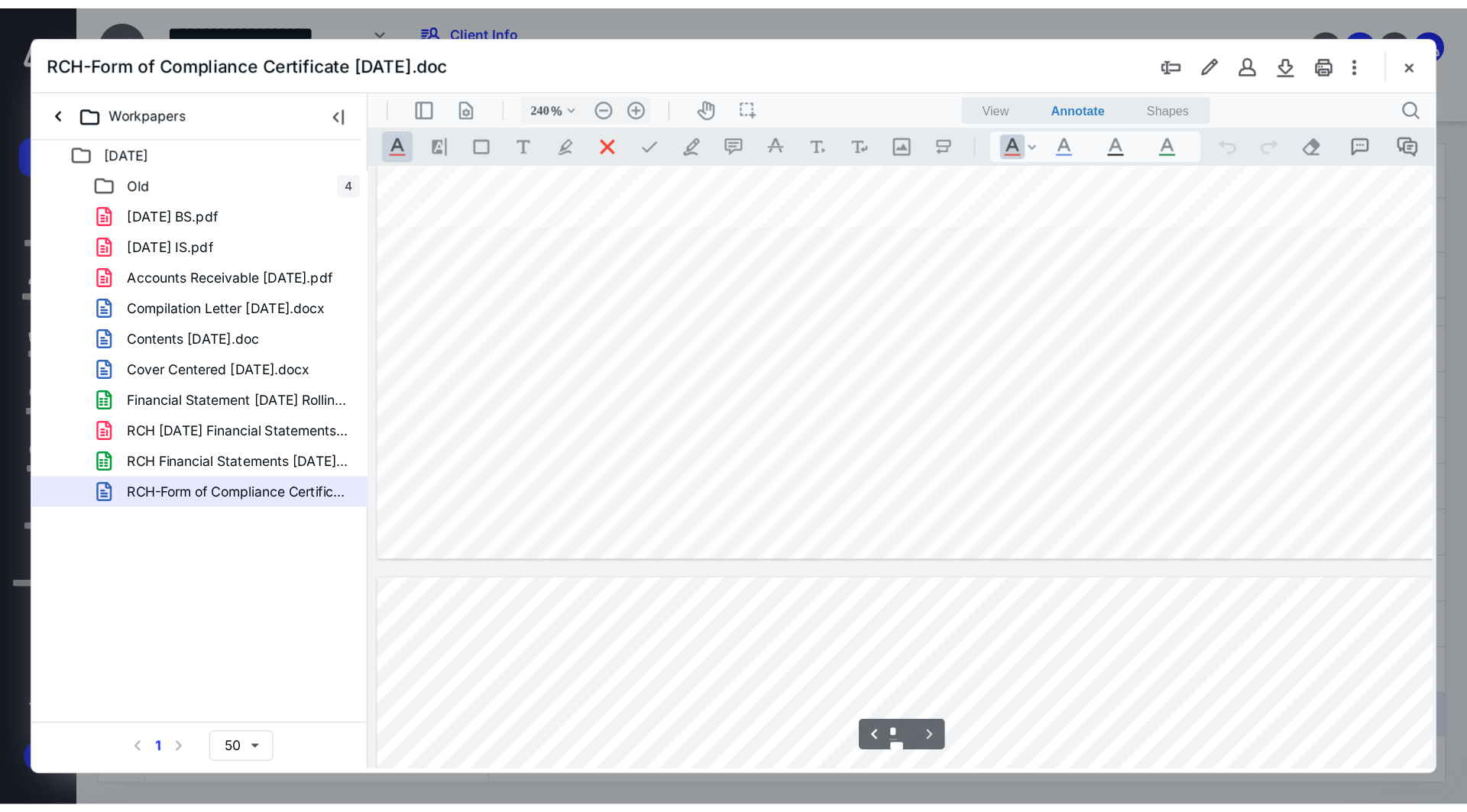 scroll, scrollTop: 1517, scrollLeft: 0, axis: vertical 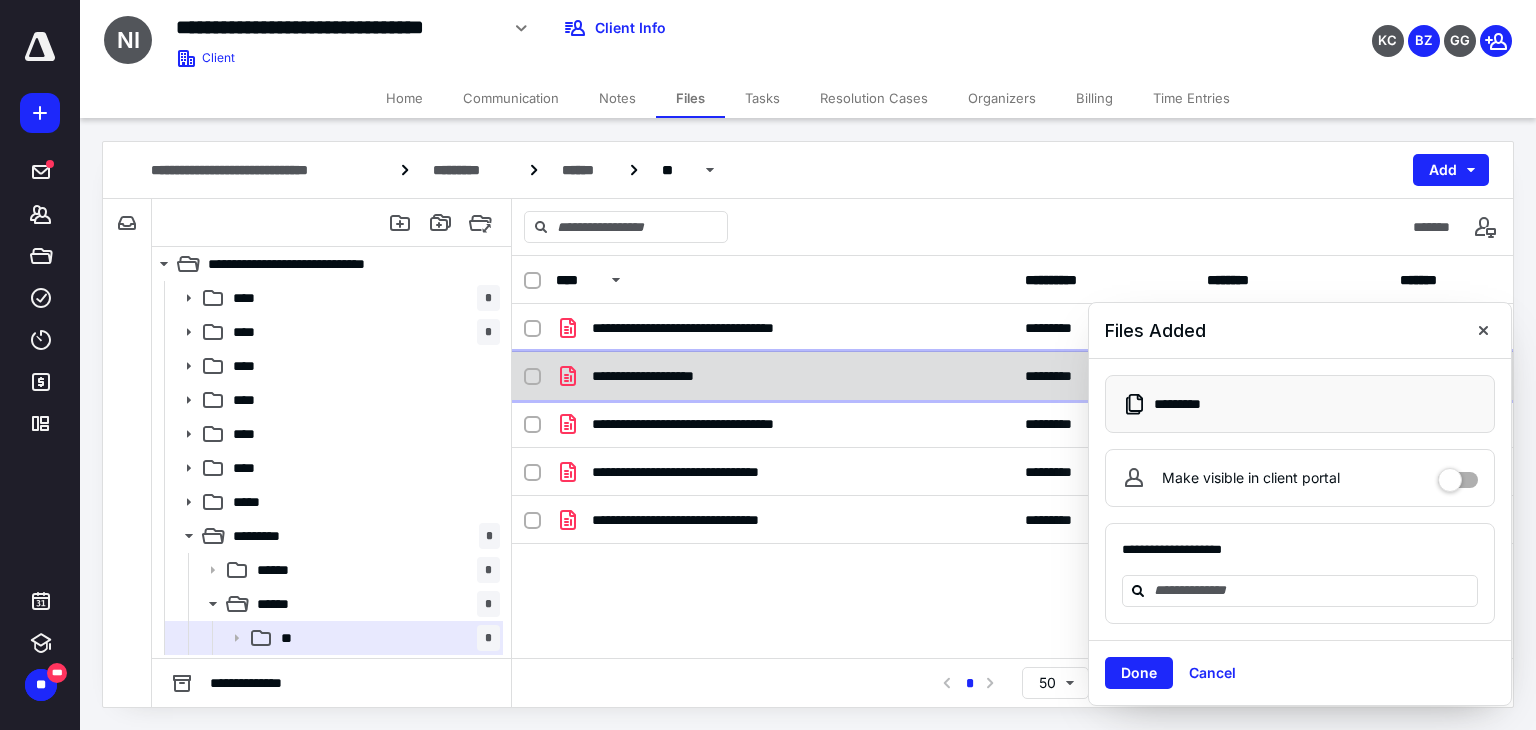 click on "**********" at bounding box center (784, 376) 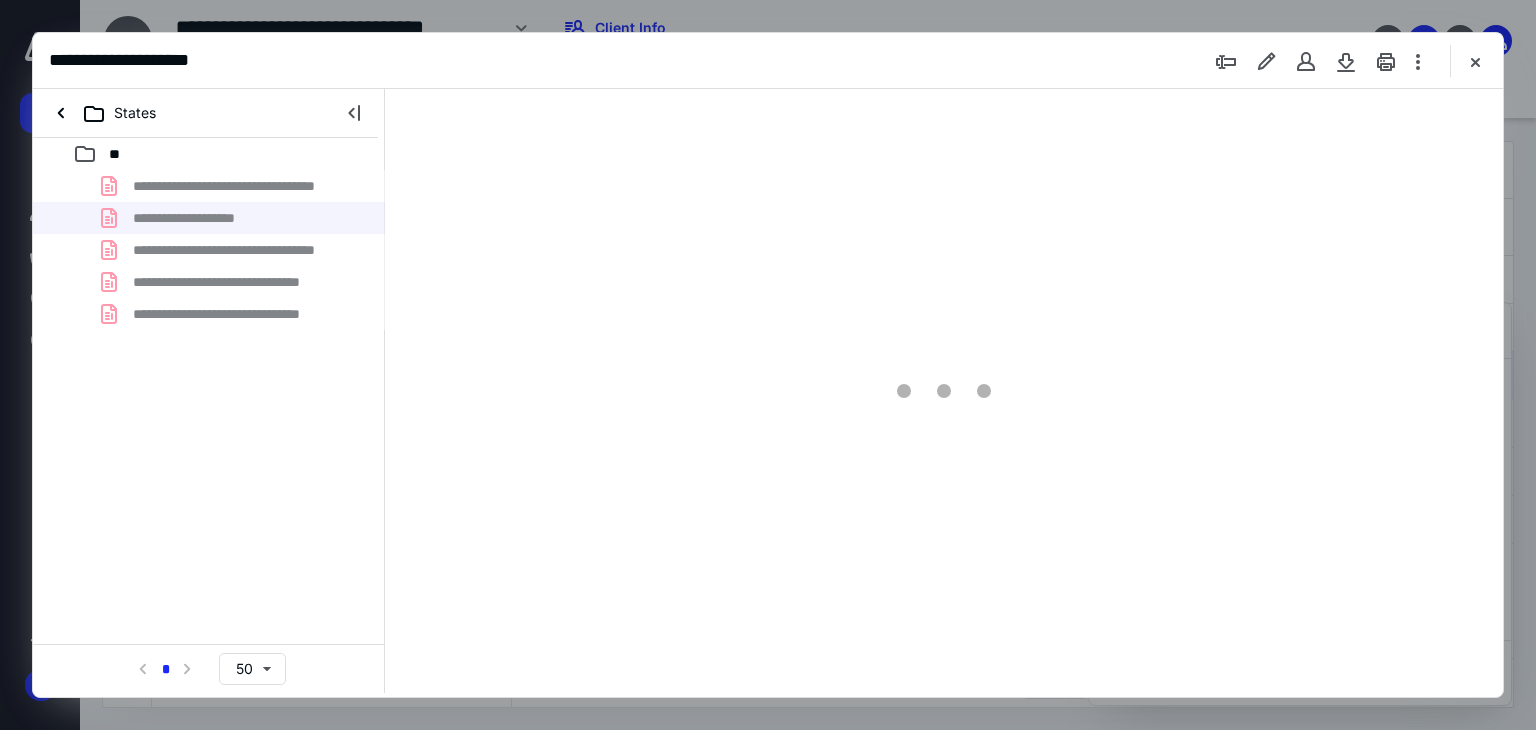 scroll, scrollTop: 0, scrollLeft: 0, axis: both 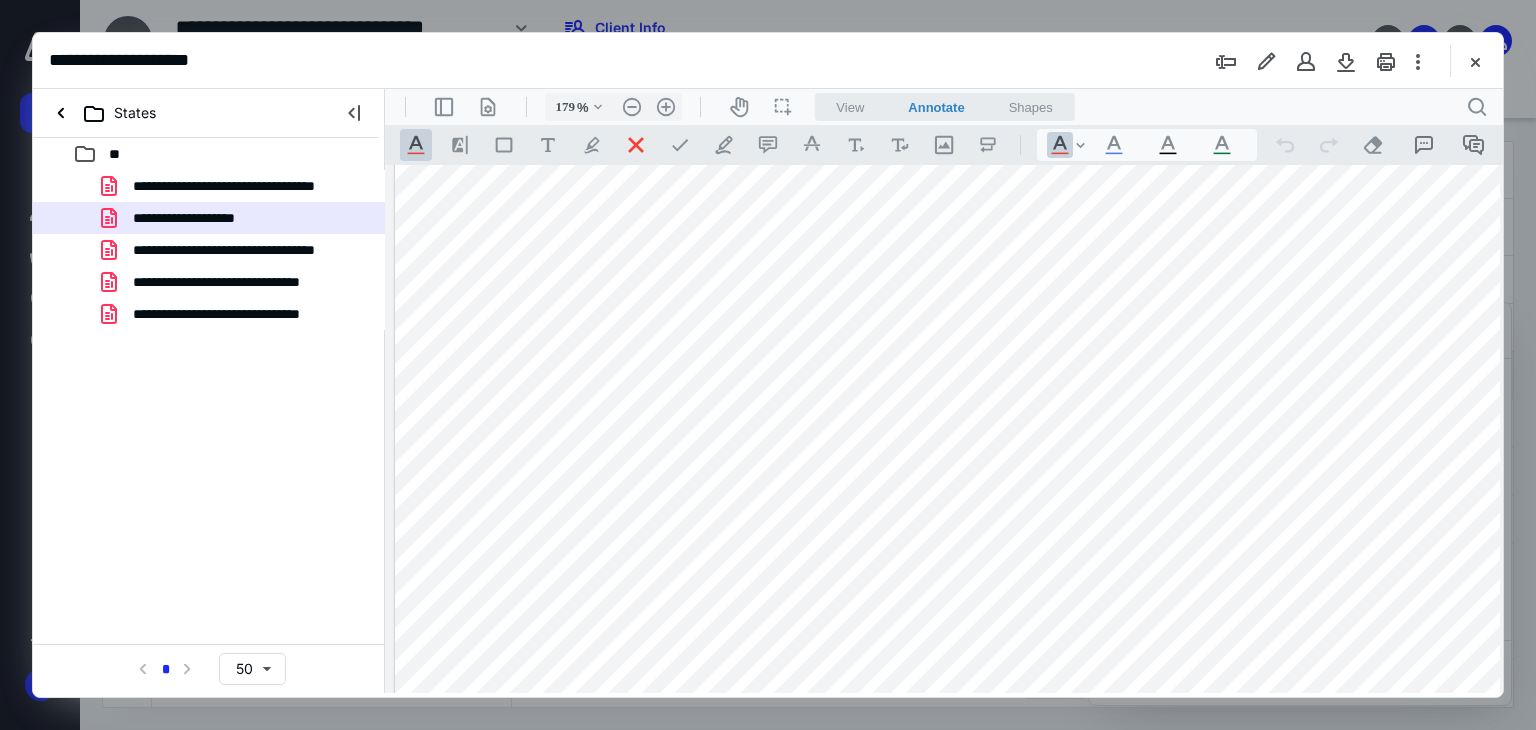 type on "240" 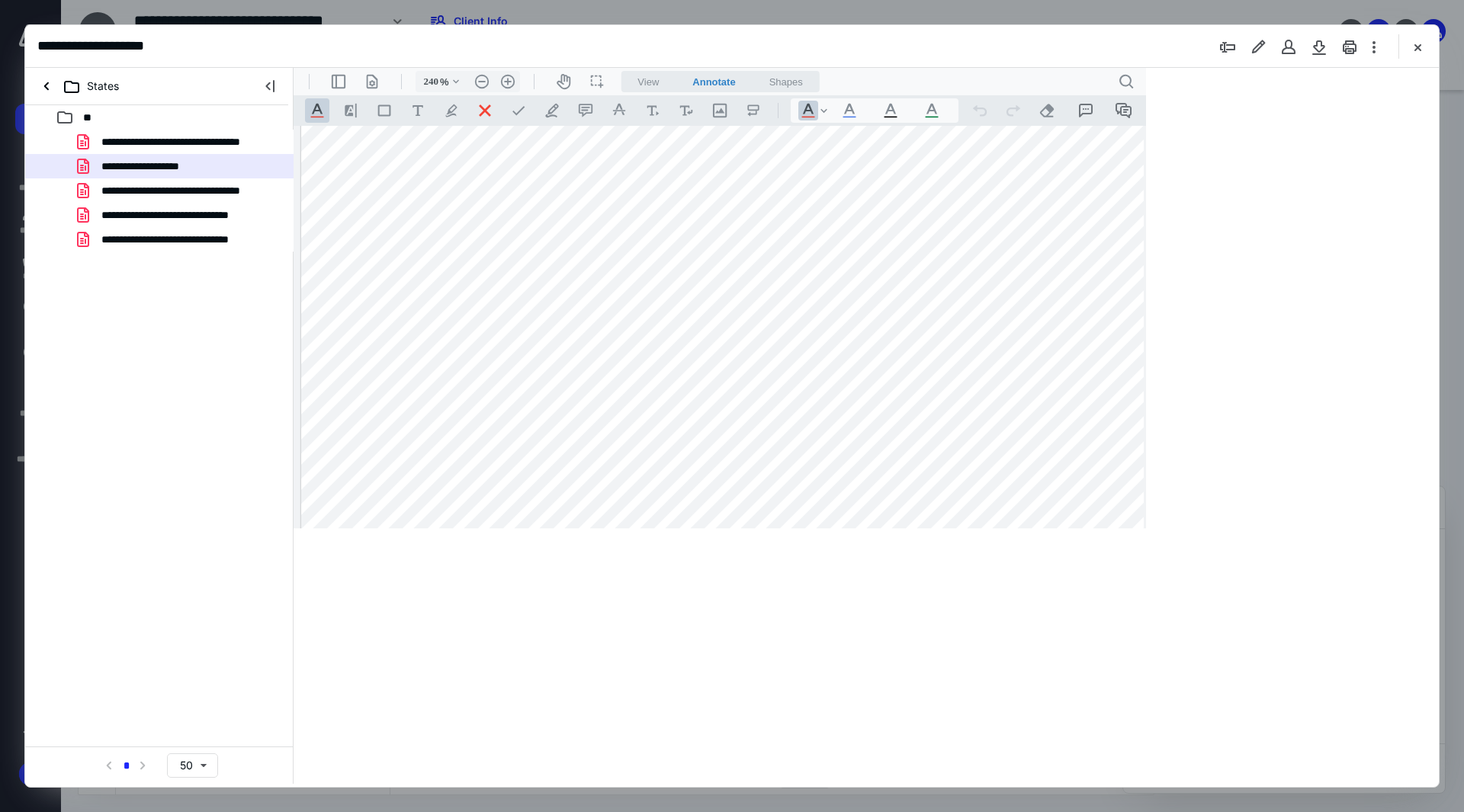 scroll, scrollTop: 24, scrollLeft: 0, axis: vertical 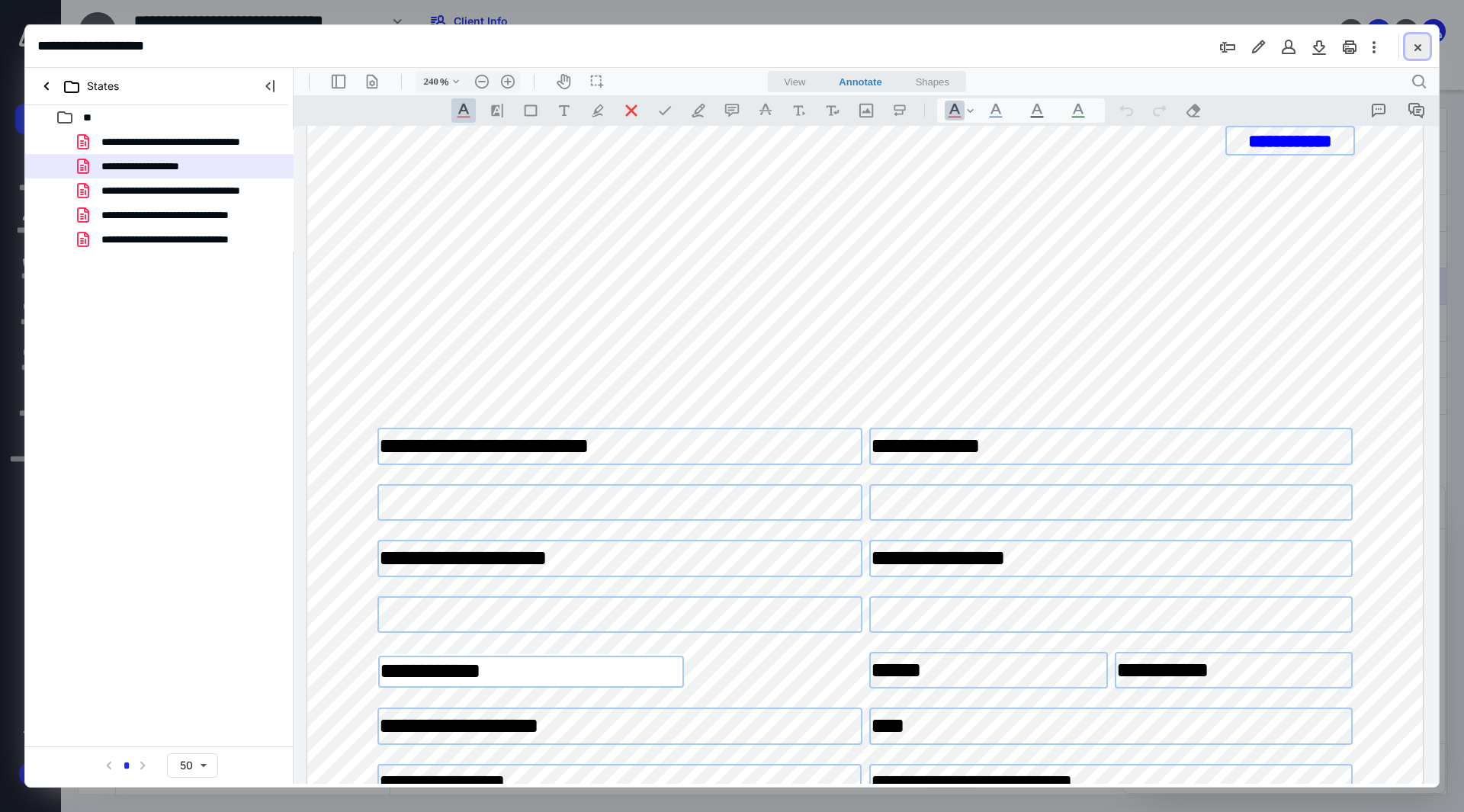click at bounding box center (1417, 47) 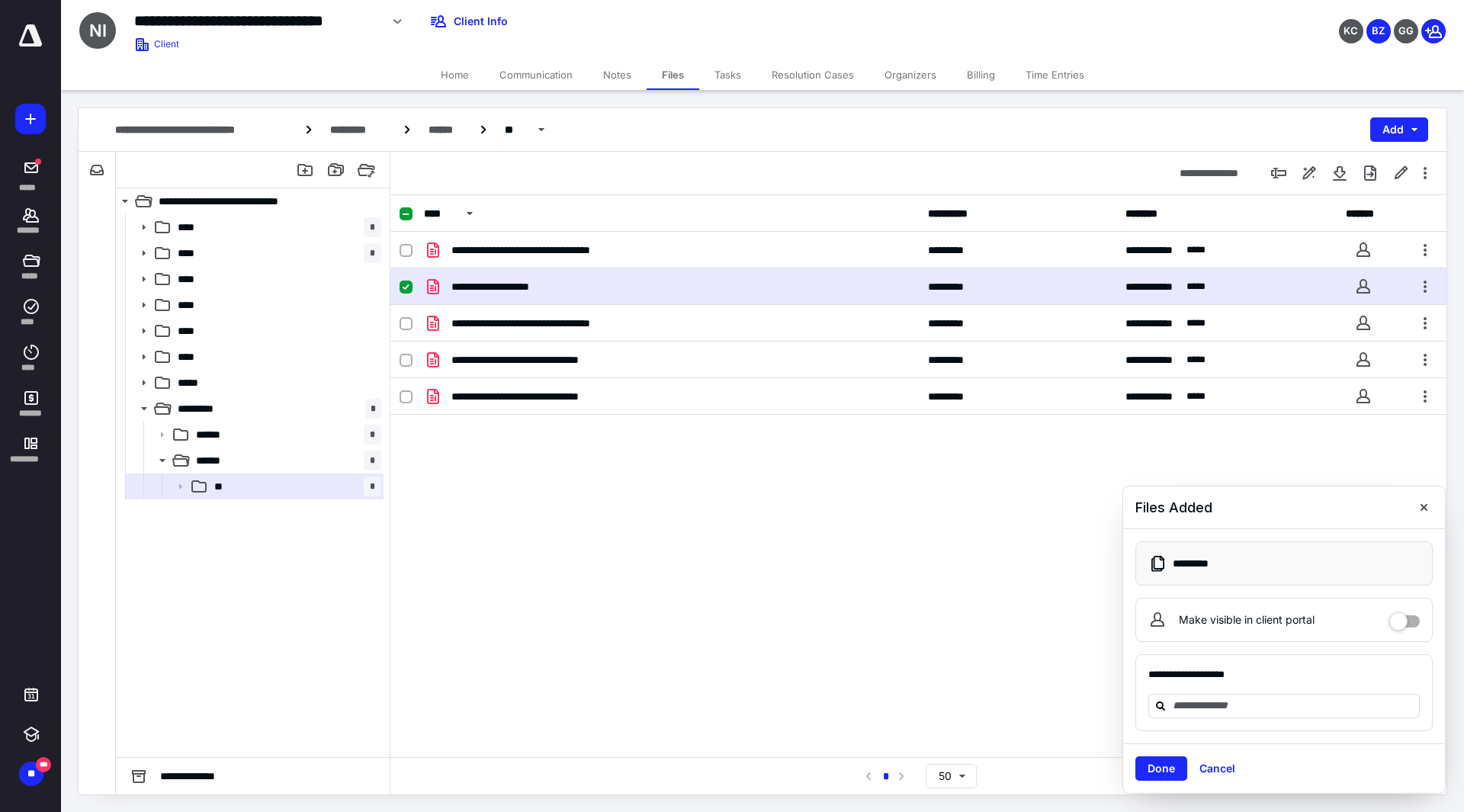 click on "**********" at bounding box center (918, 476) 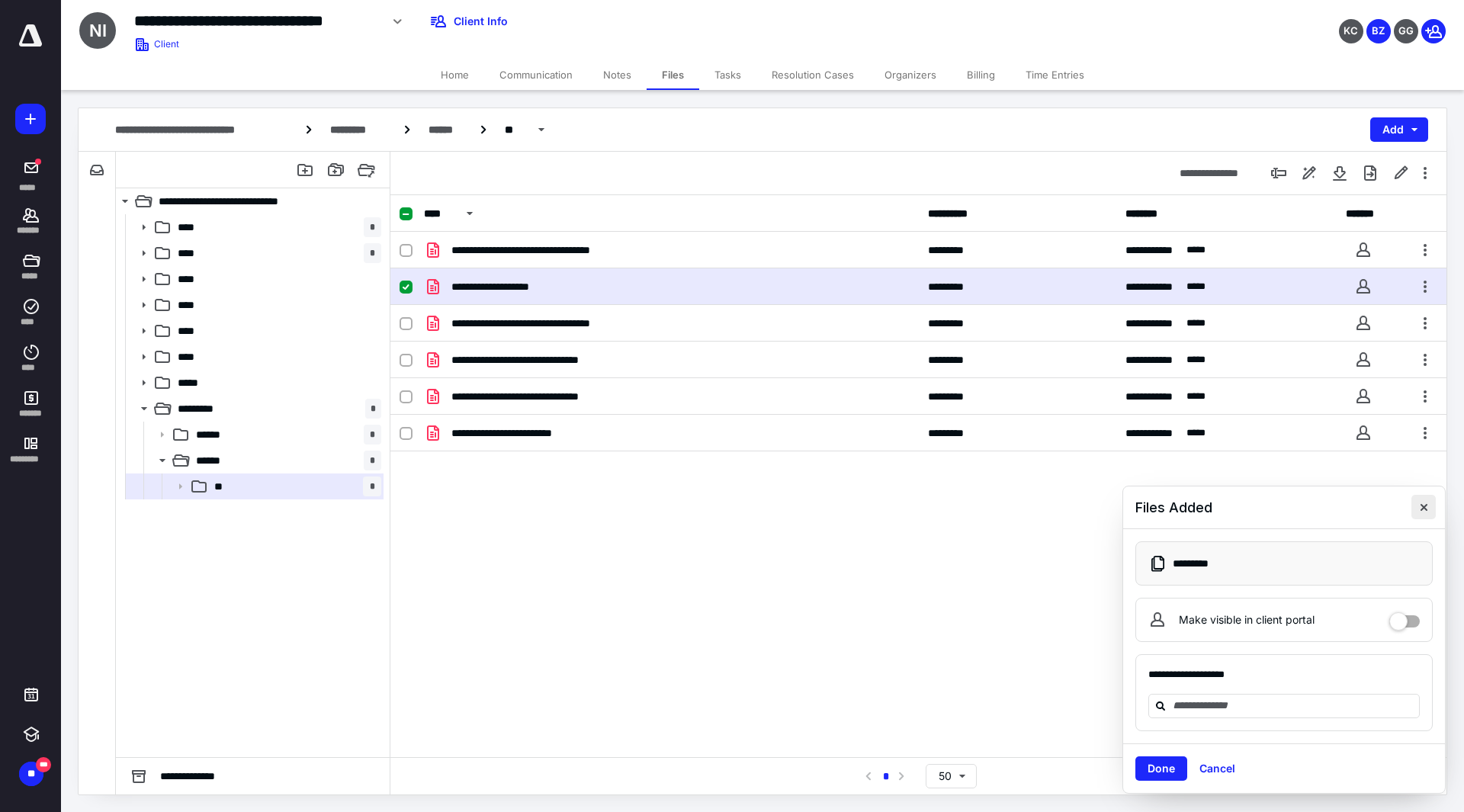 click at bounding box center [1424, 507] 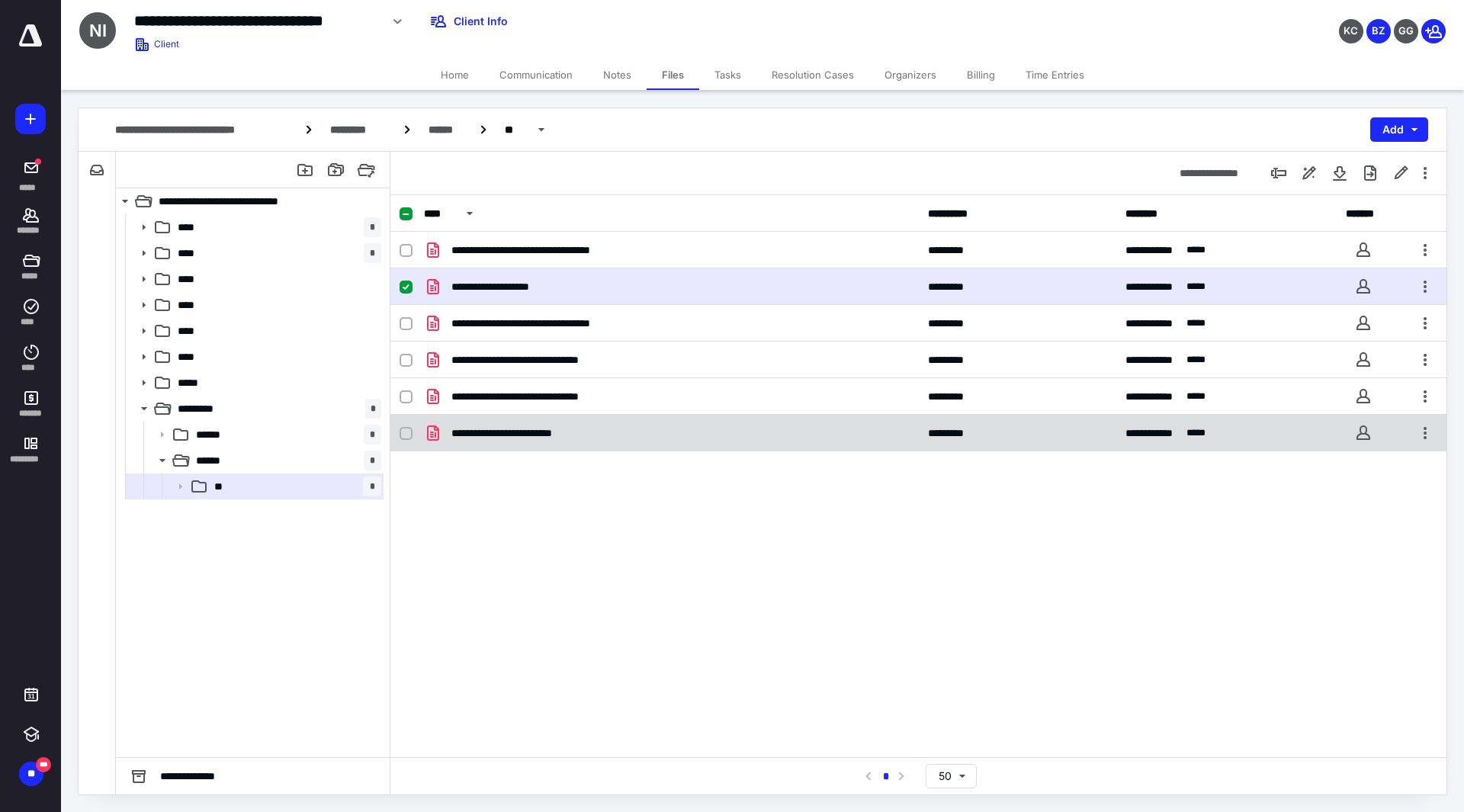 checkbox on "false" 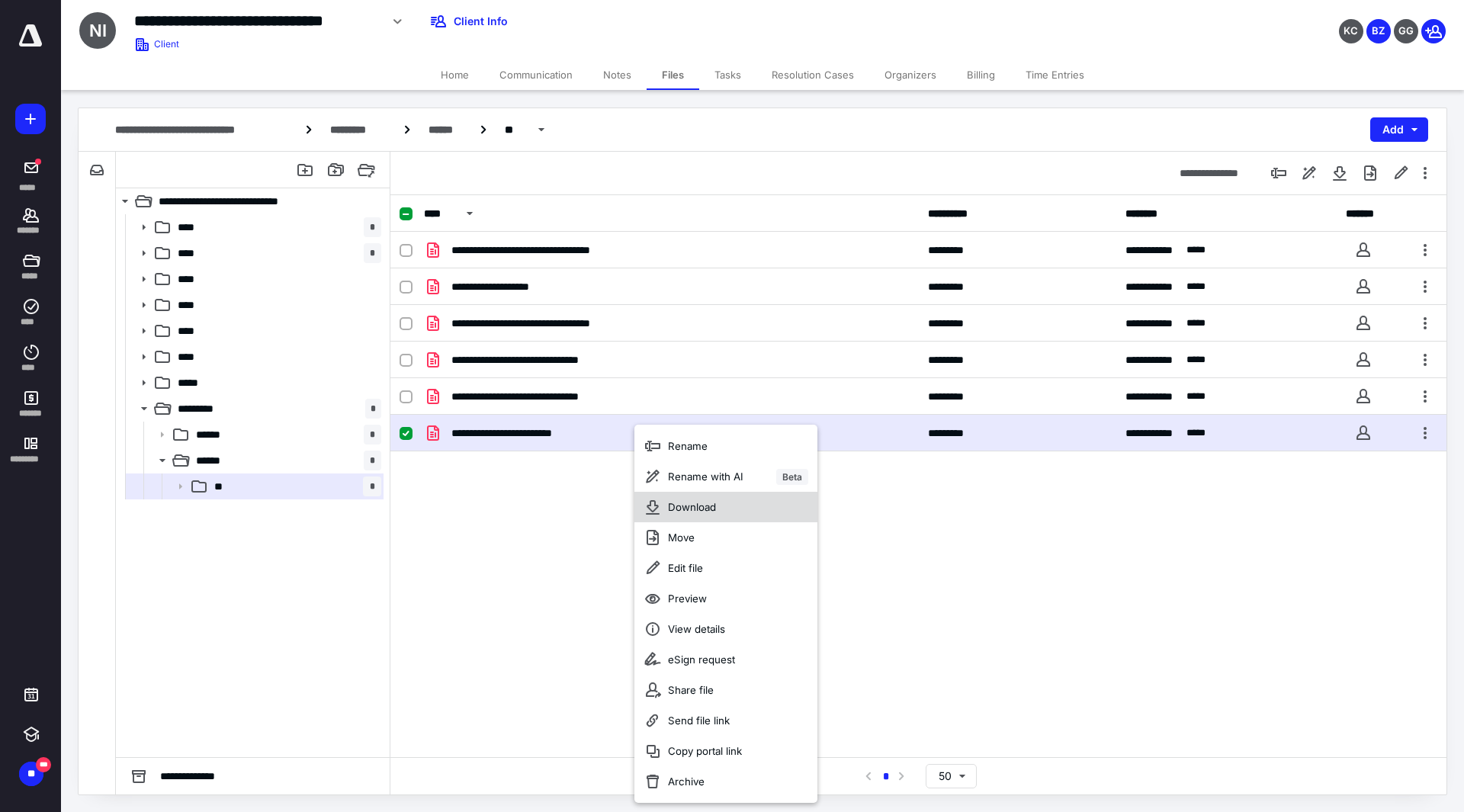 click on "Download" at bounding box center [726, 507] 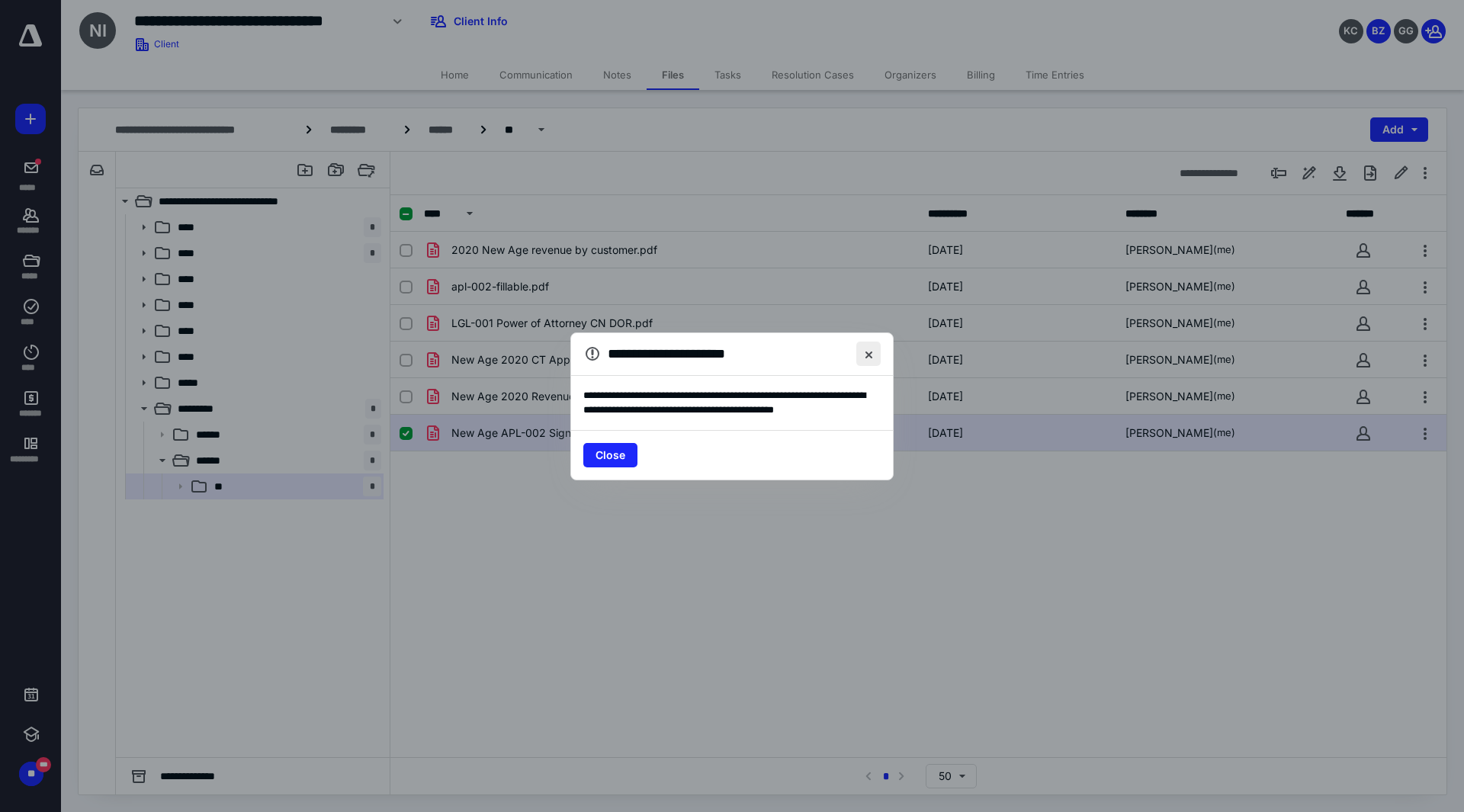 click at bounding box center (868, 354) 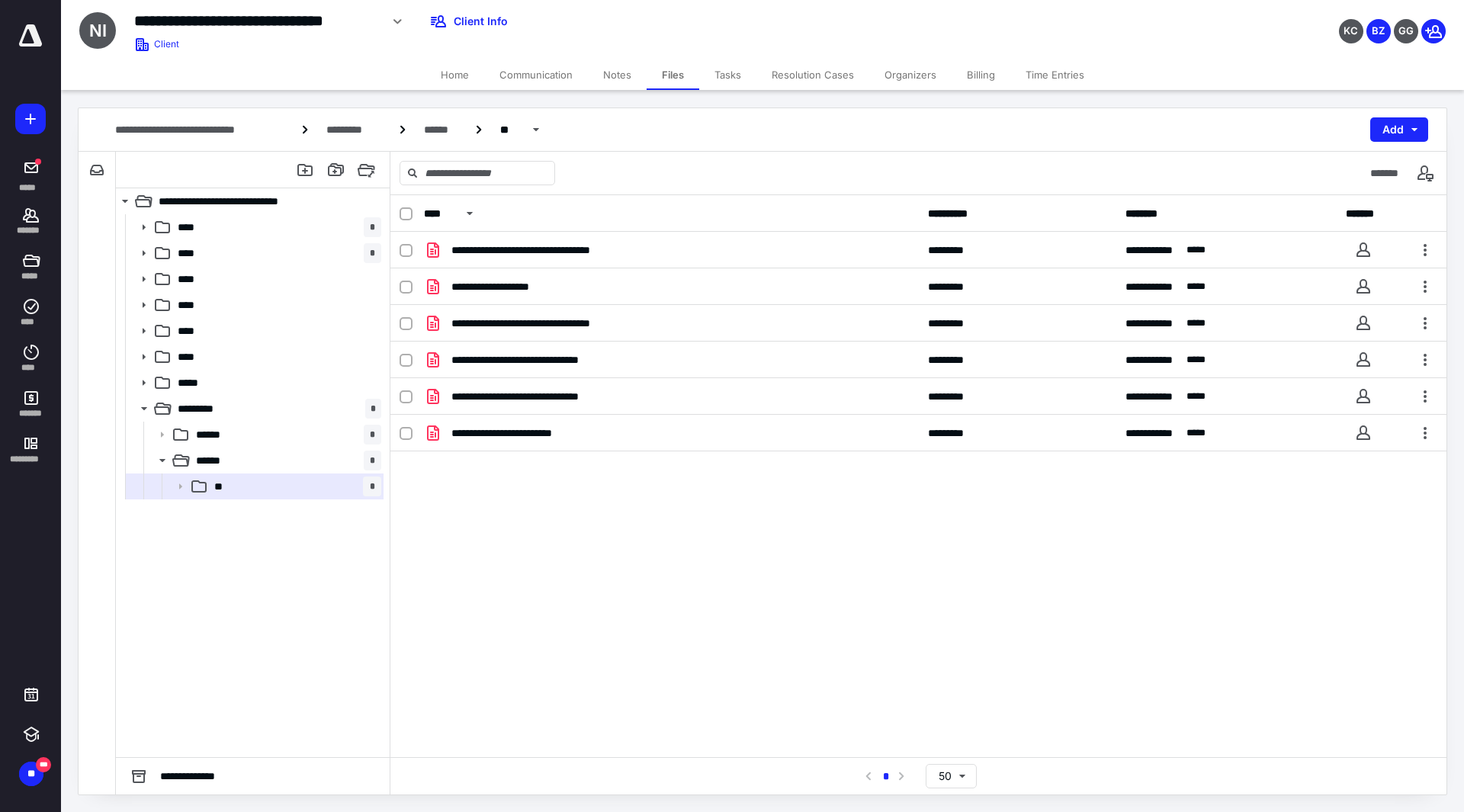 scroll, scrollTop: 0, scrollLeft: 0, axis: both 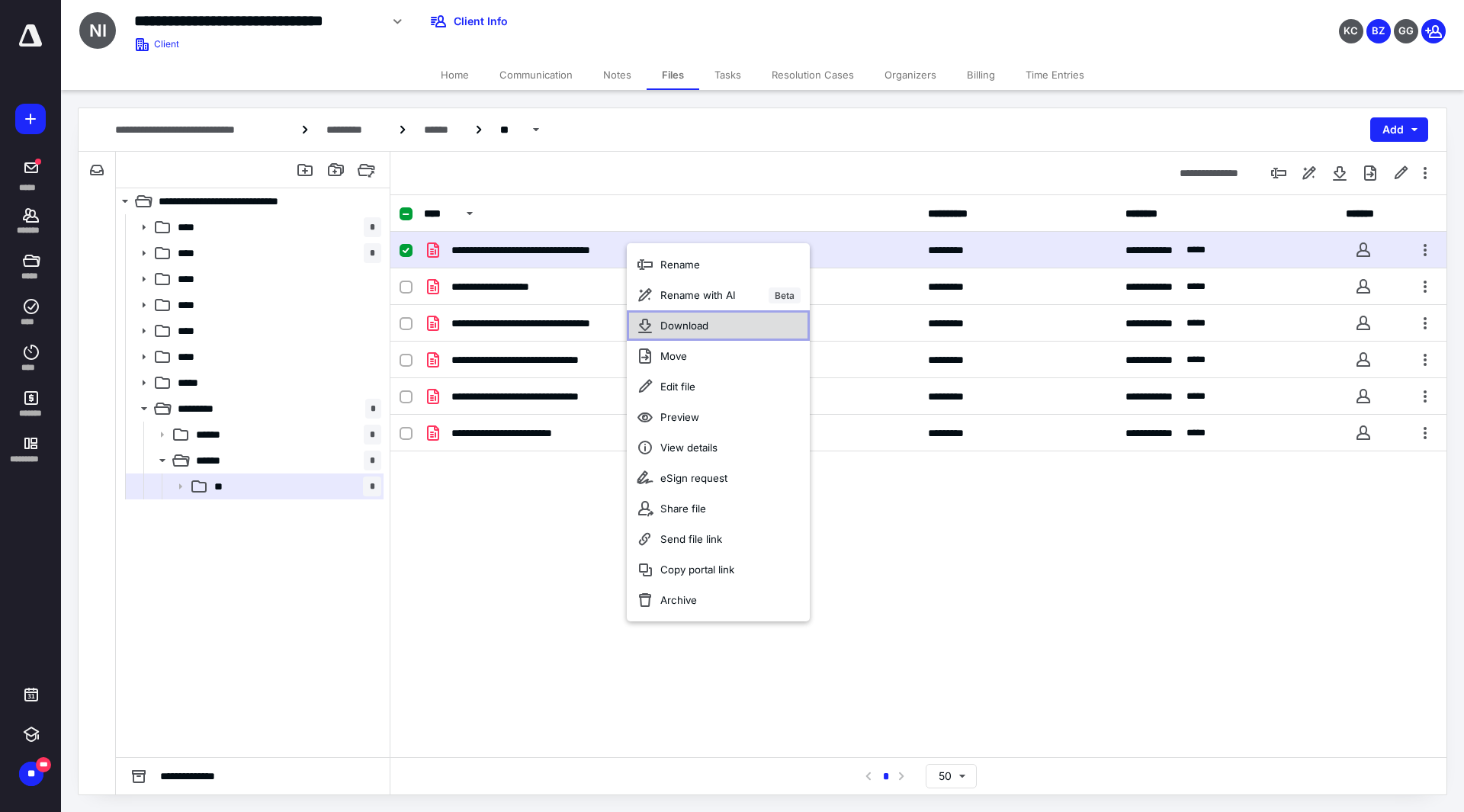 click on "Download" at bounding box center [718, 326] 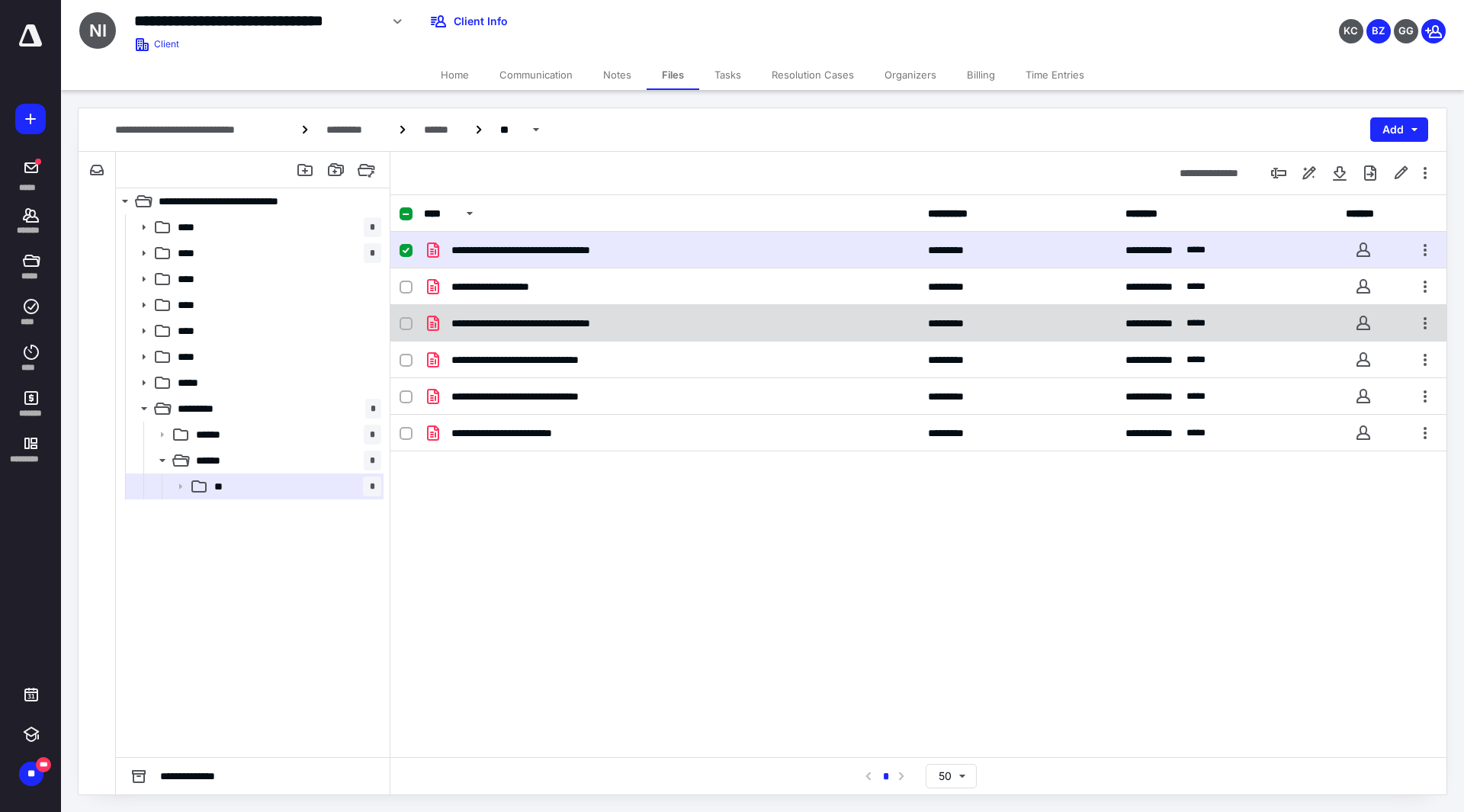 checkbox on "false" 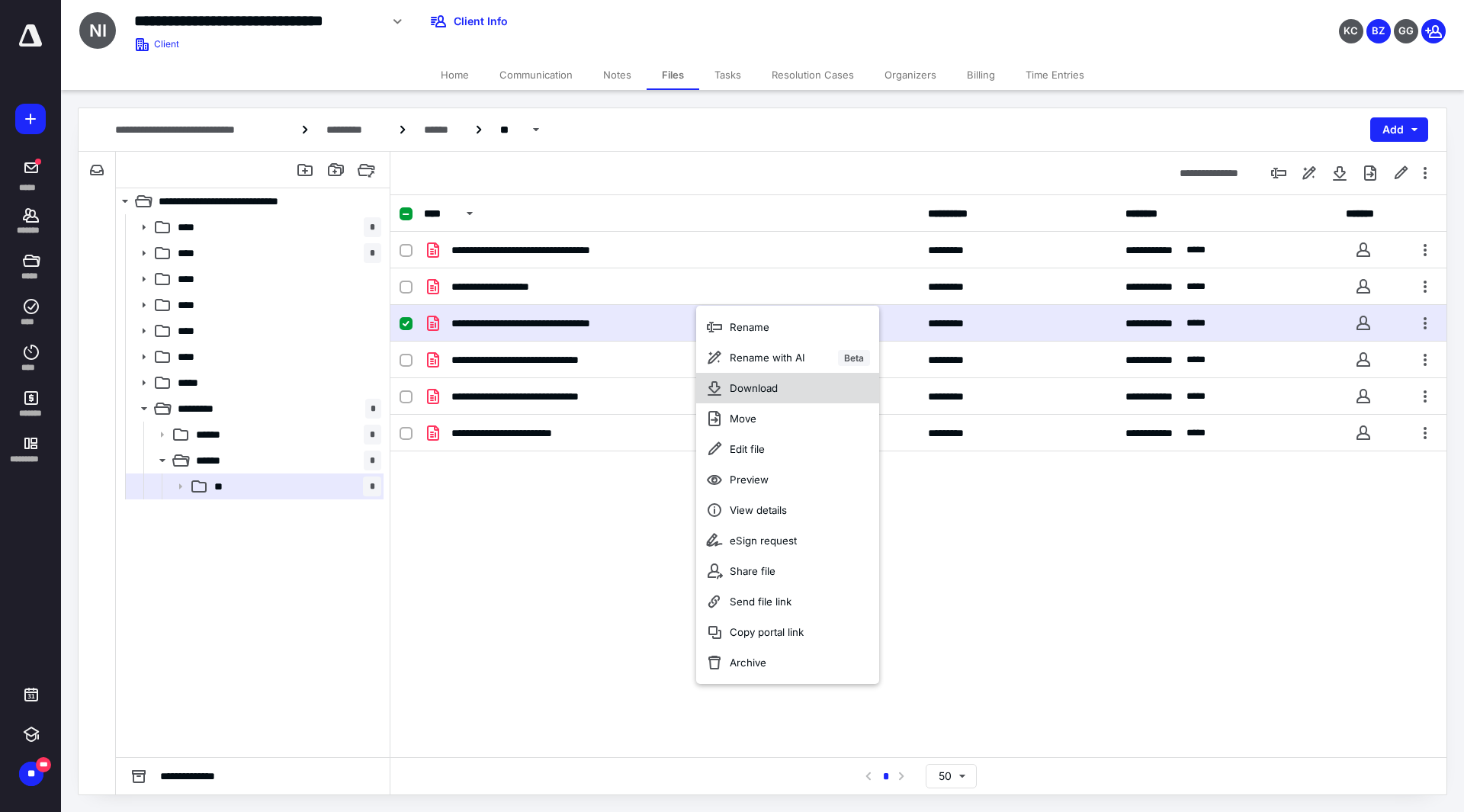 click on "Download" at bounding box center (788, 388) 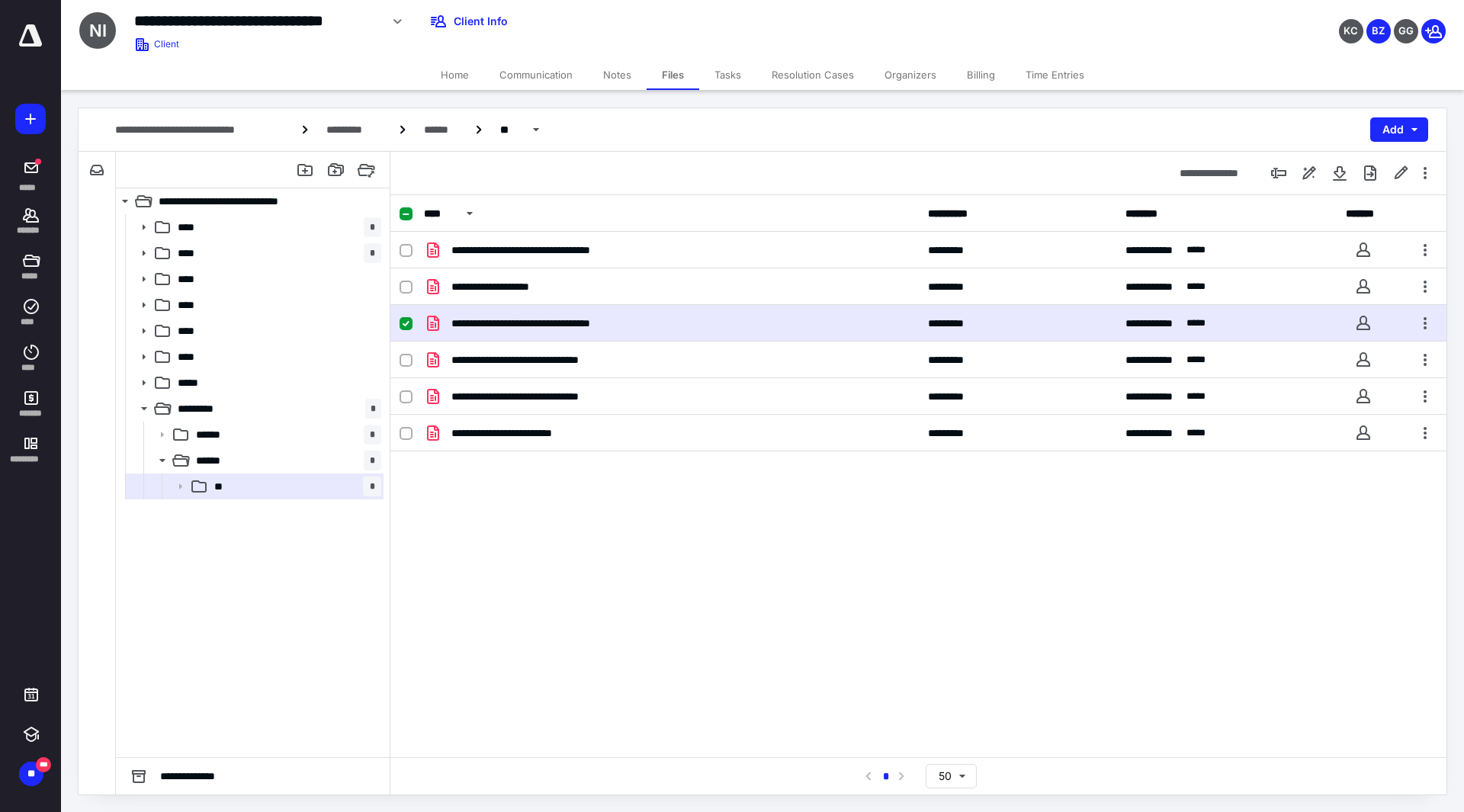 click on "KC BZ GG" at bounding box center (1222, 21) 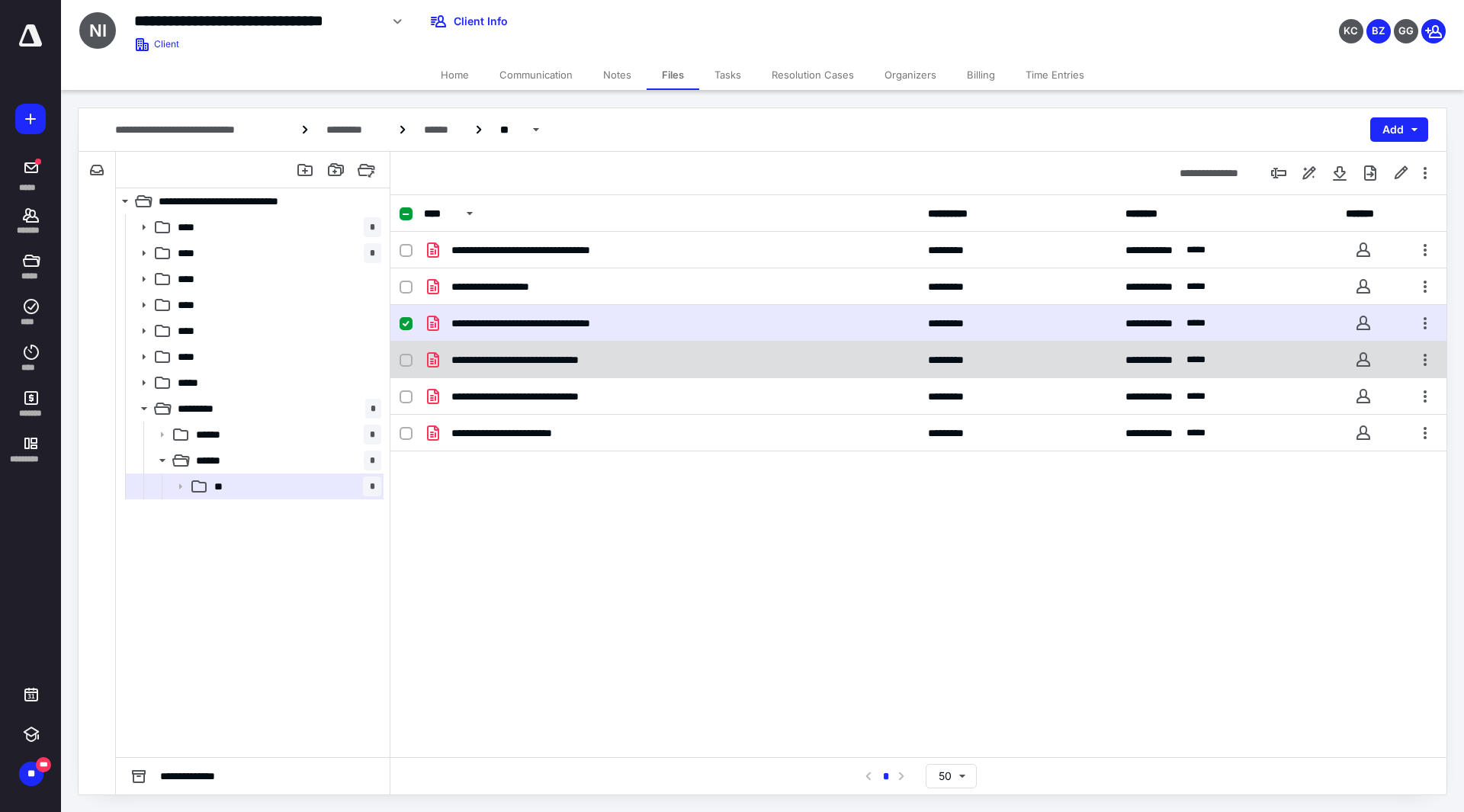checkbox on "false" 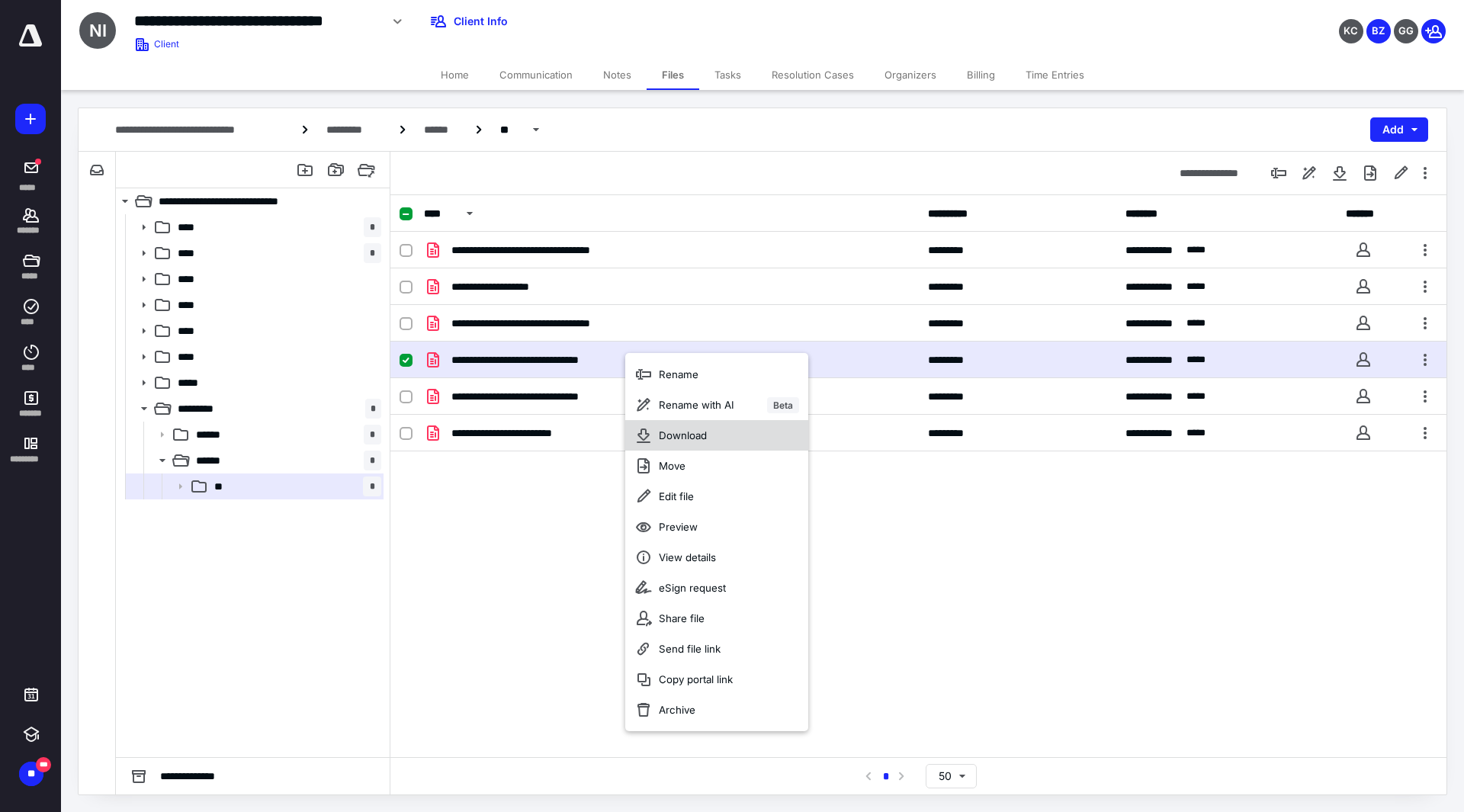 click on "Download" at bounding box center (717, 435) 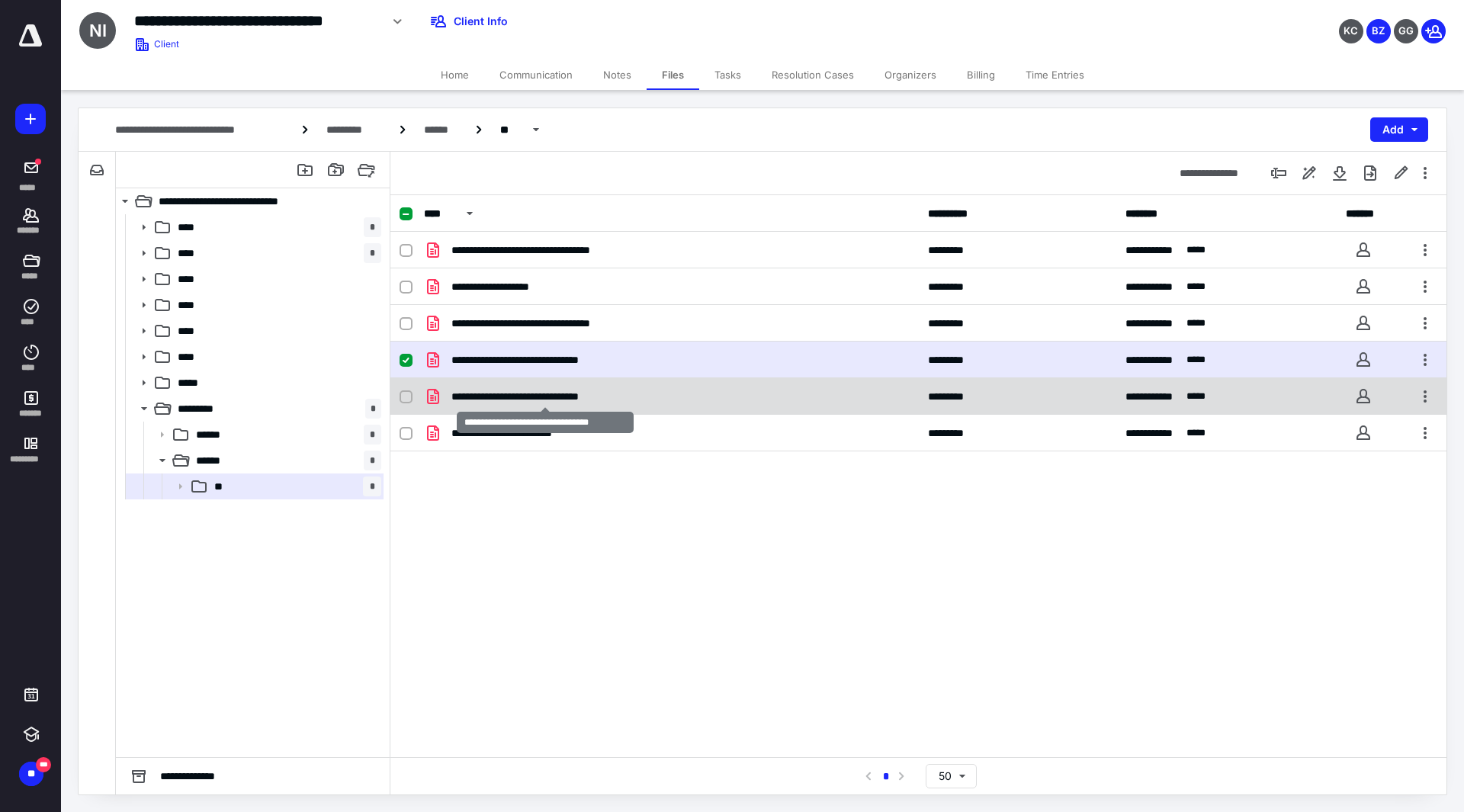 checkbox on "false" 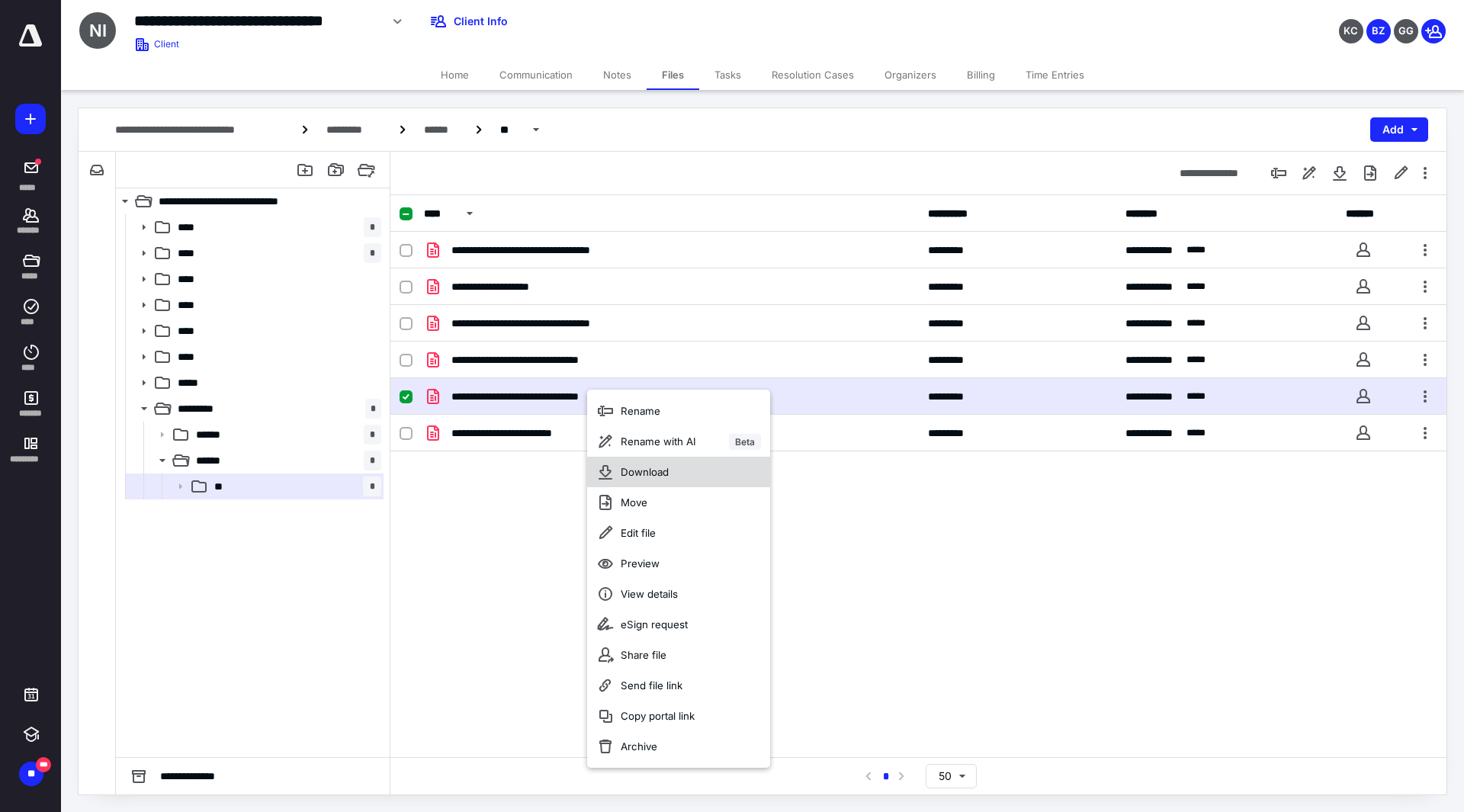click on "Download" at bounding box center (679, 472) 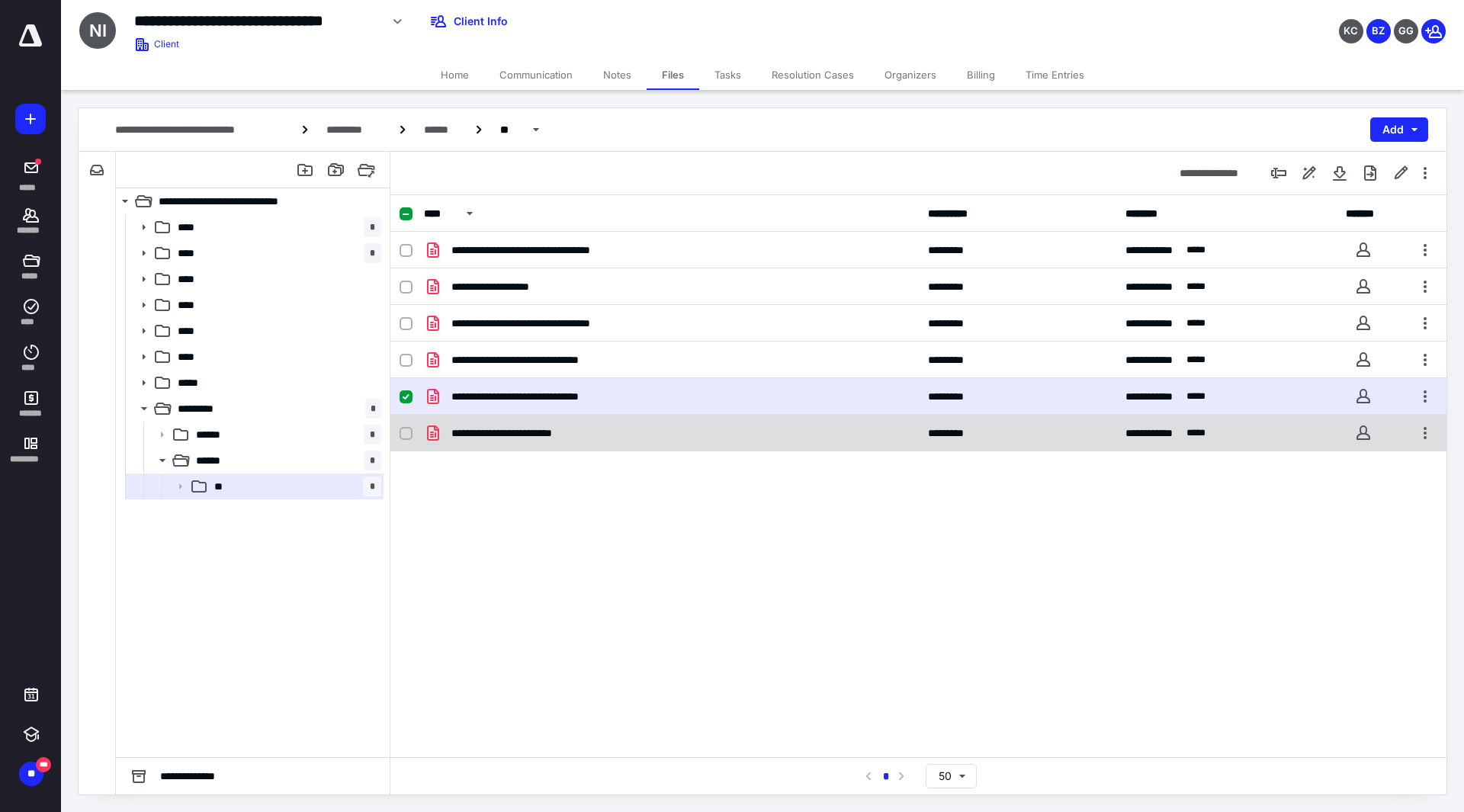 checkbox on "false" 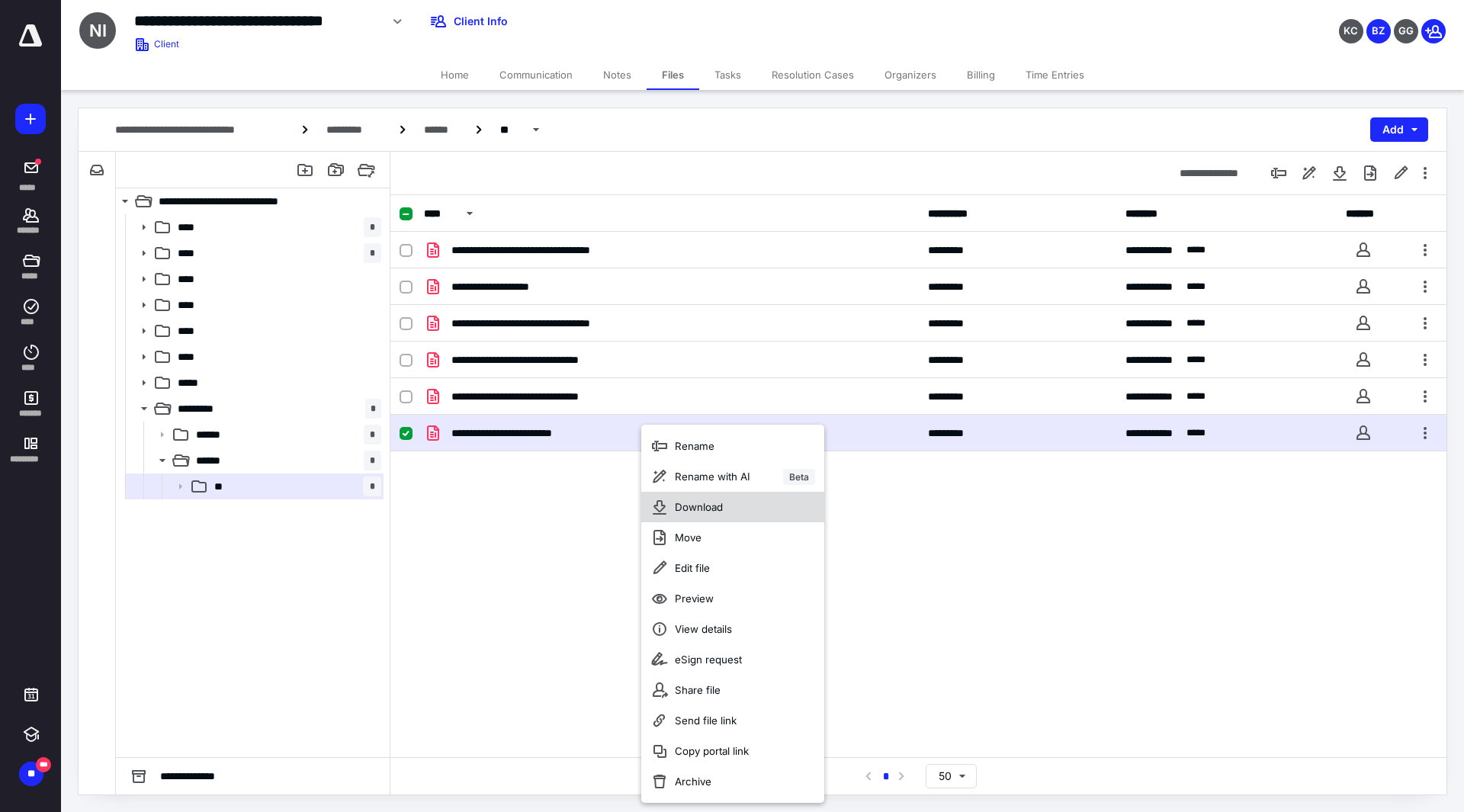 click on "Download" at bounding box center [698, 507] 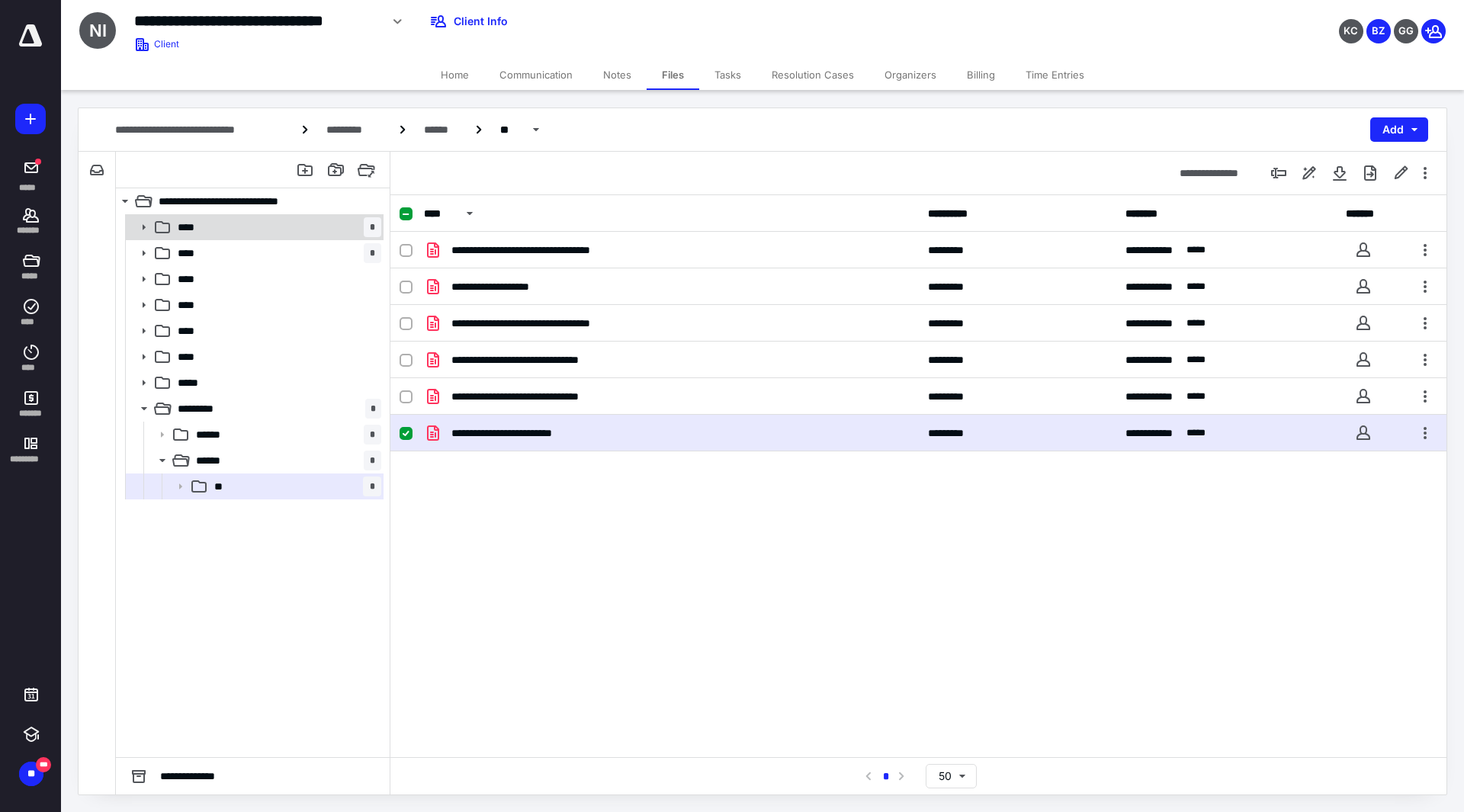 click on "**** *" at bounding box center [276, 227] 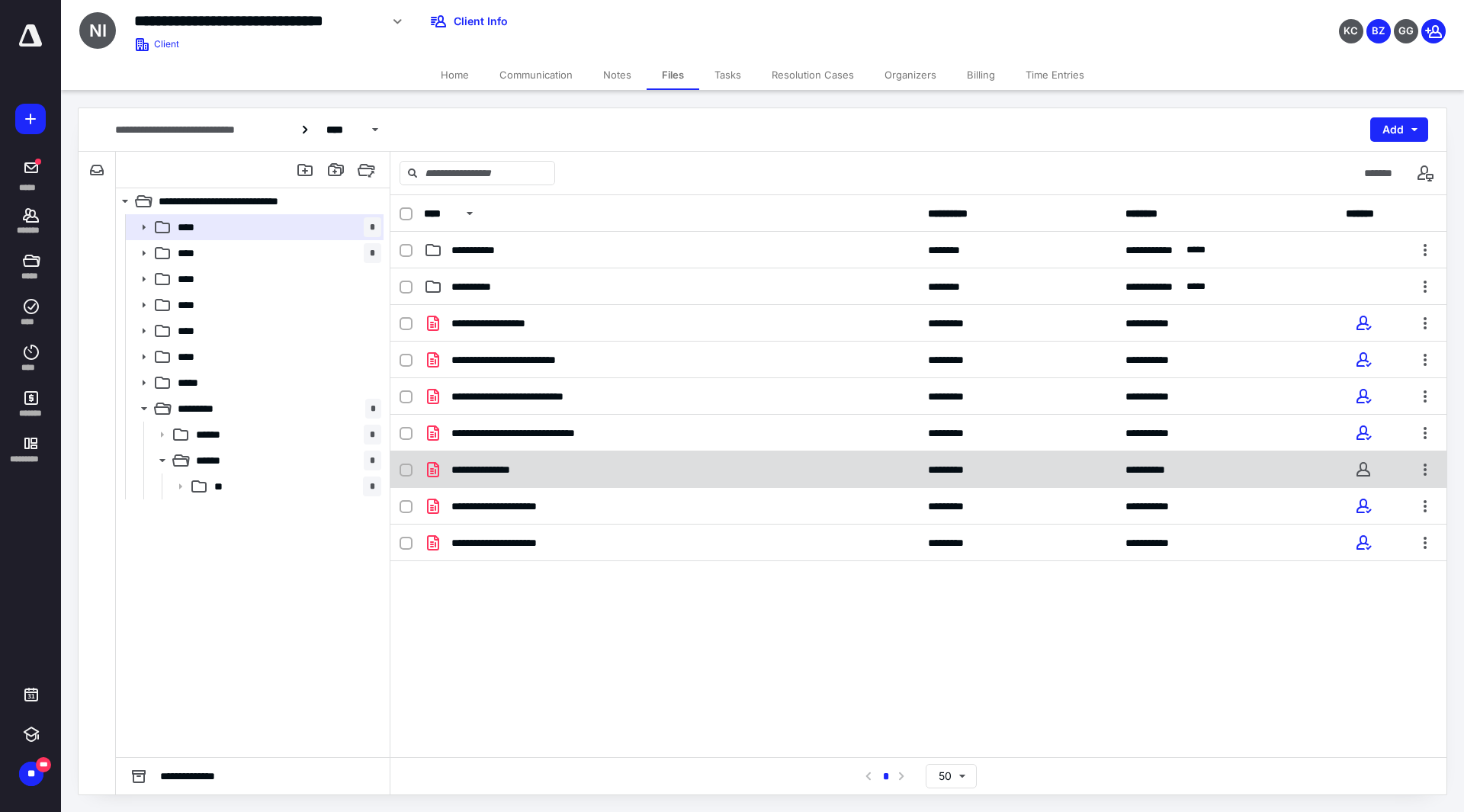 click on "**********" at bounding box center [671, 470] 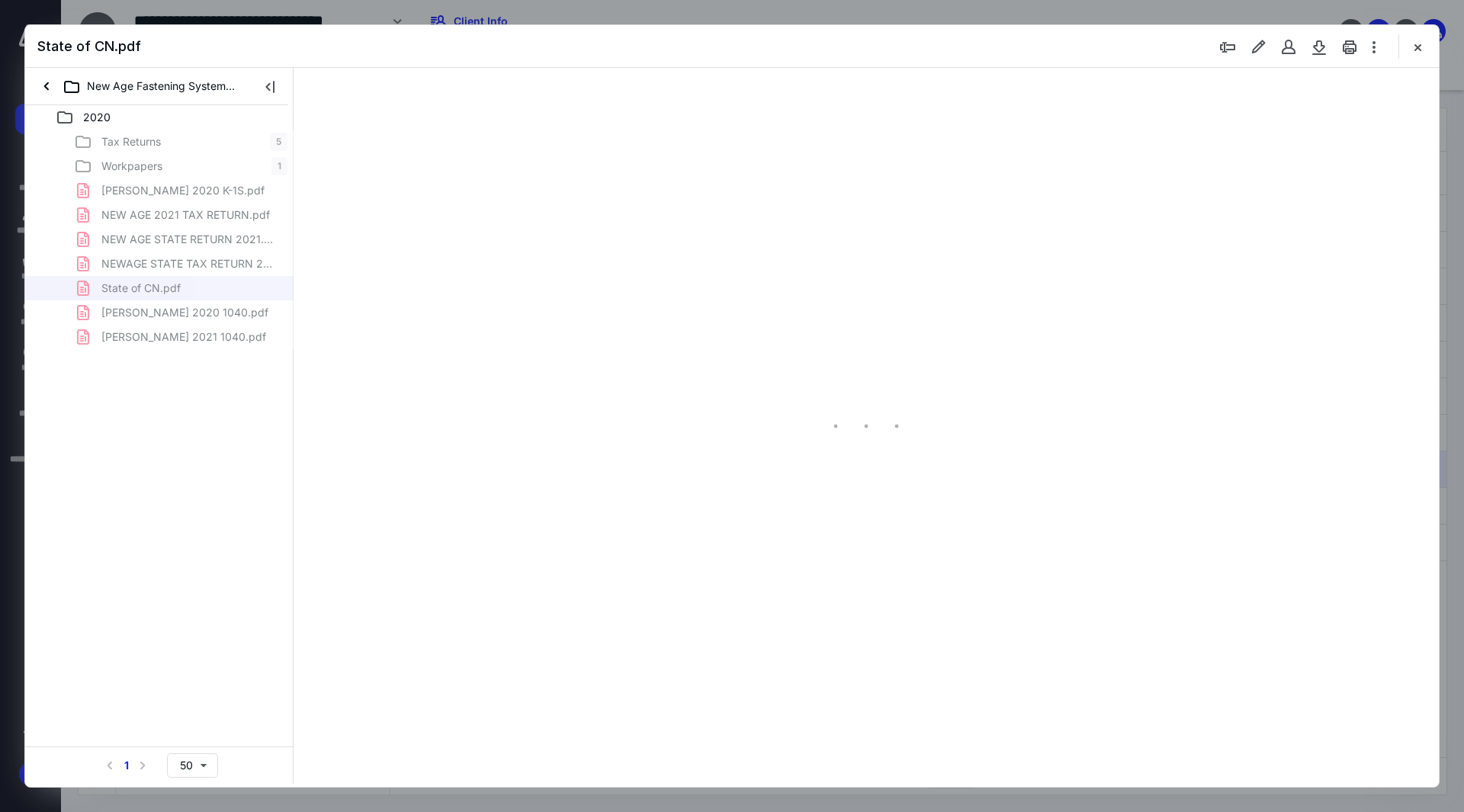 scroll, scrollTop: 0, scrollLeft: 0, axis: both 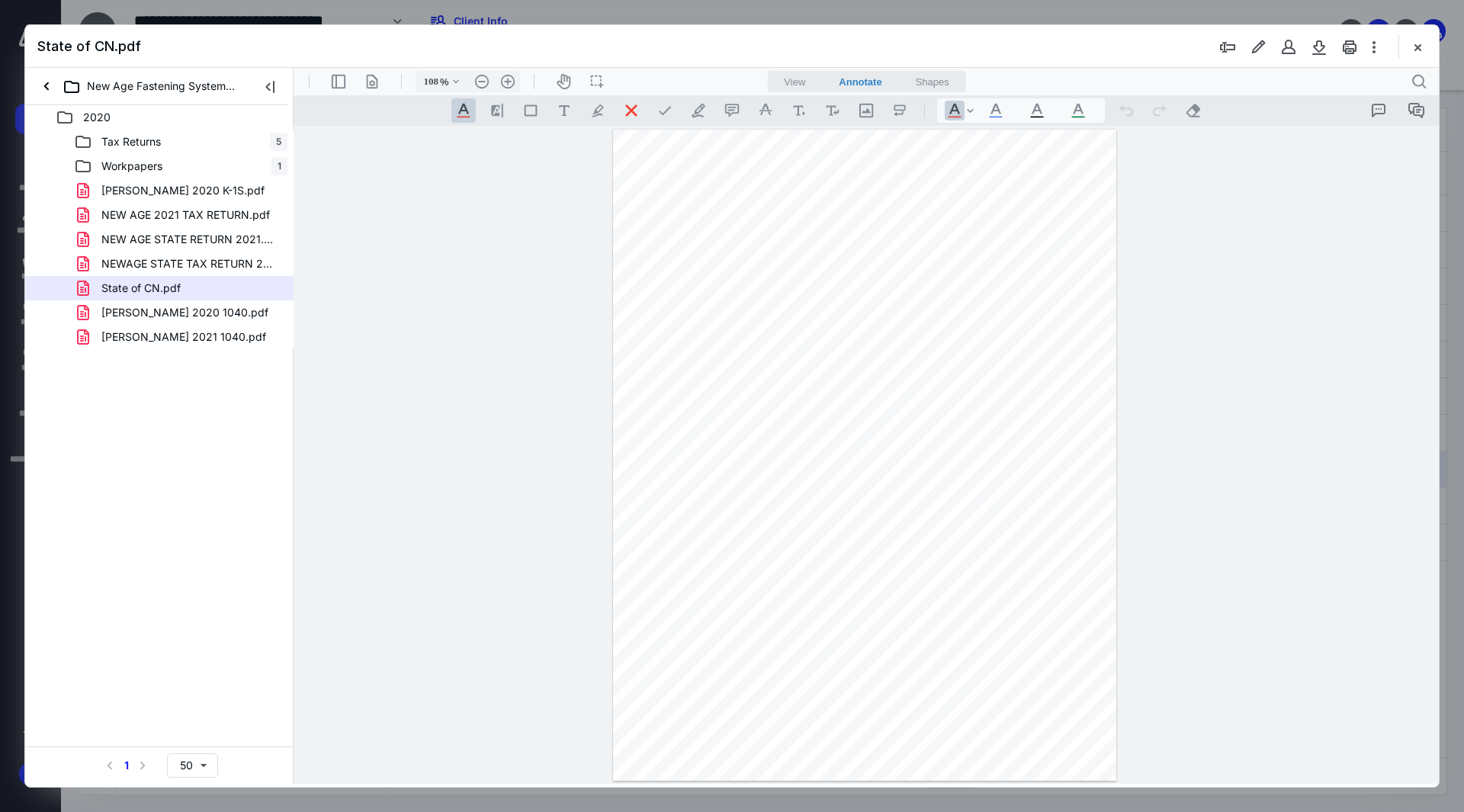 type on "241" 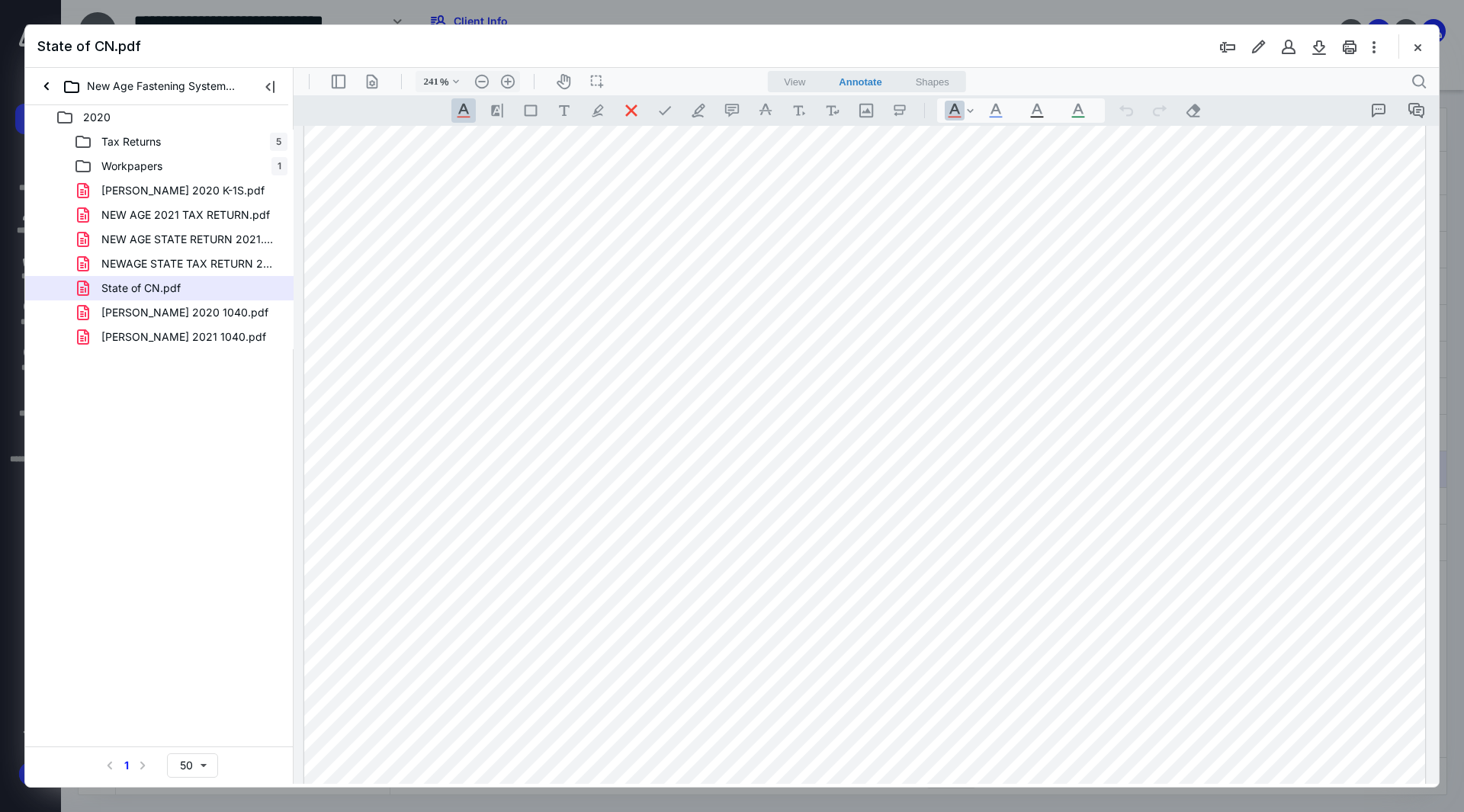 scroll, scrollTop: 274, scrollLeft: 0, axis: vertical 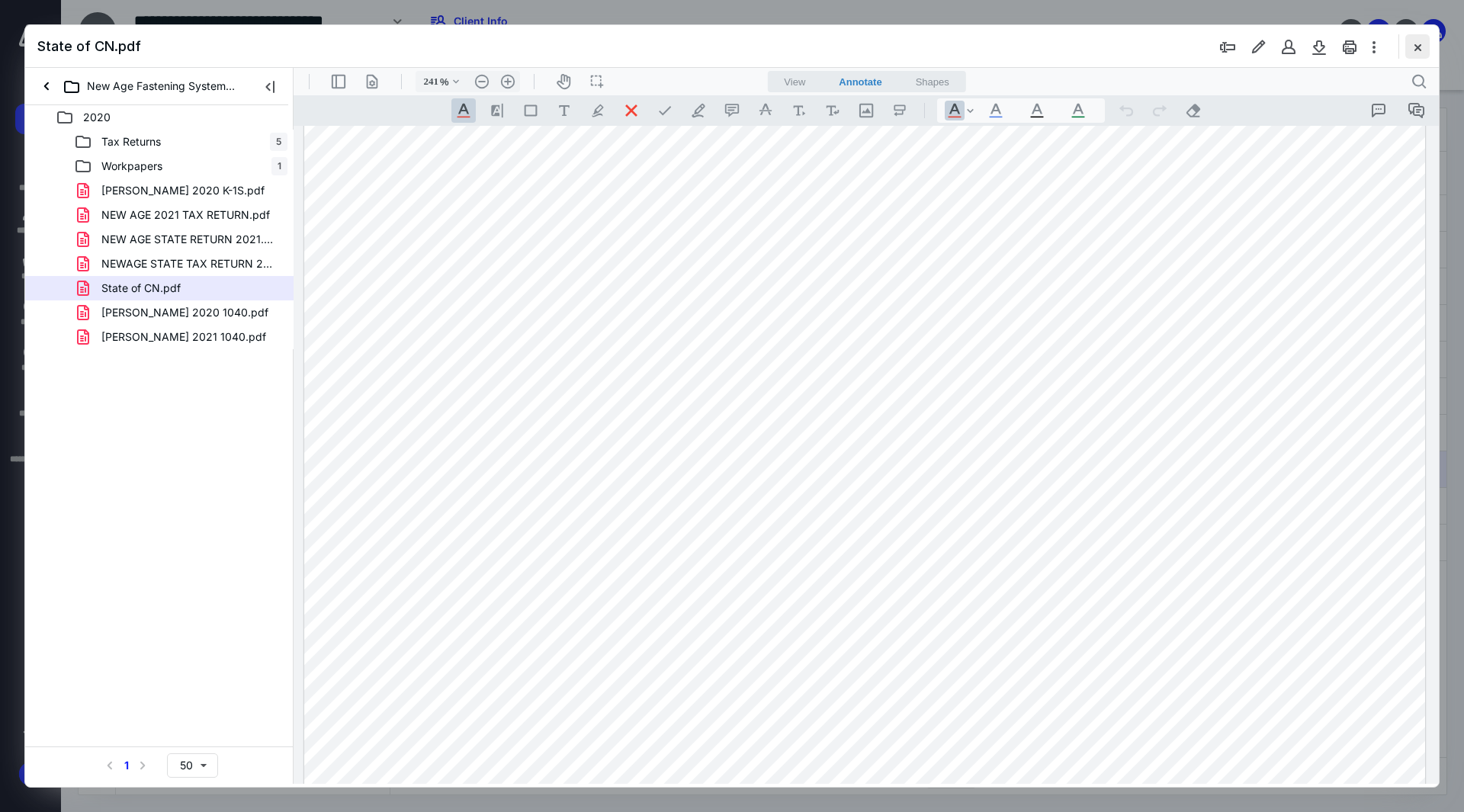 click at bounding box center (1417, 47) 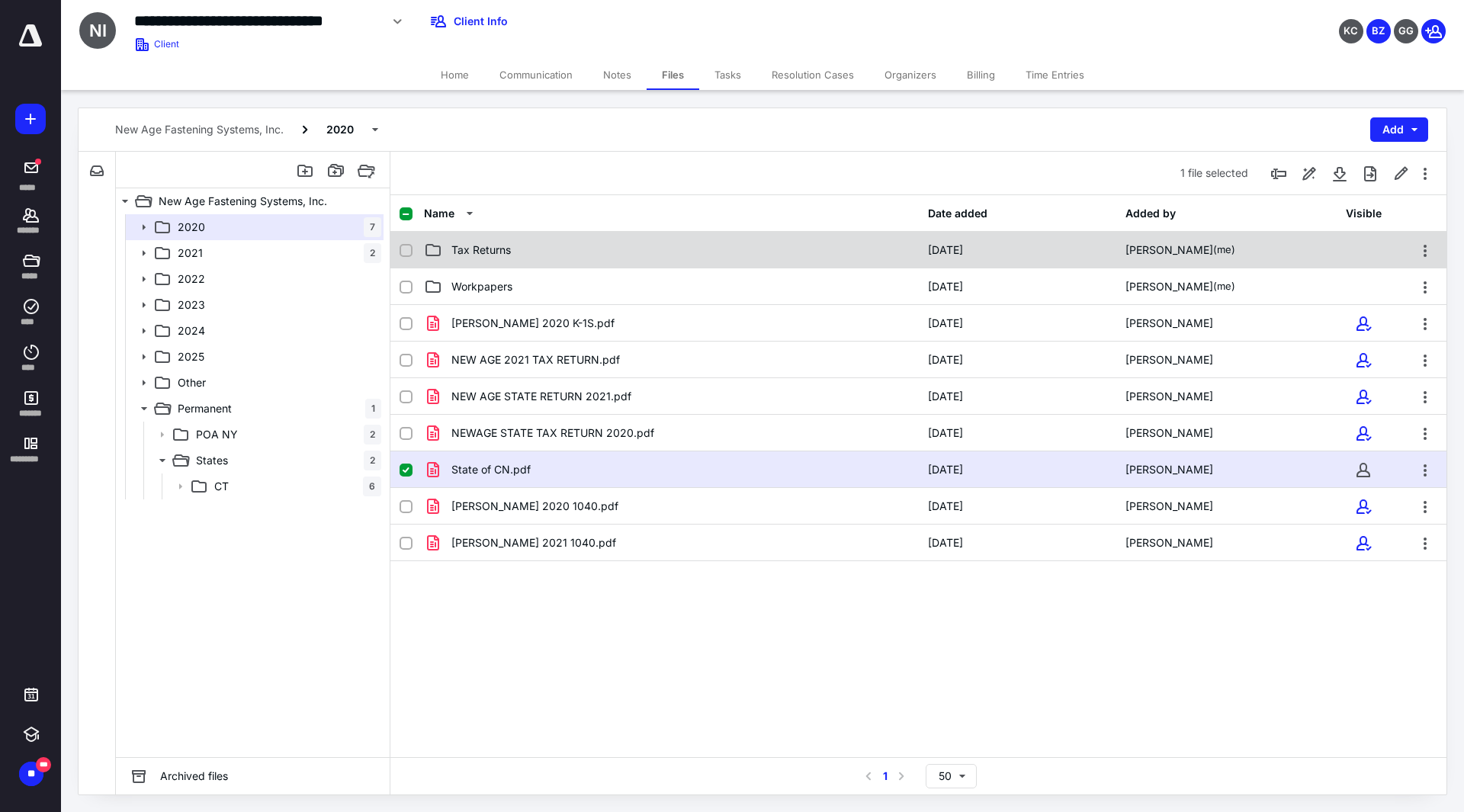 click on "Tax Returns" at bounding box center (671, 250) 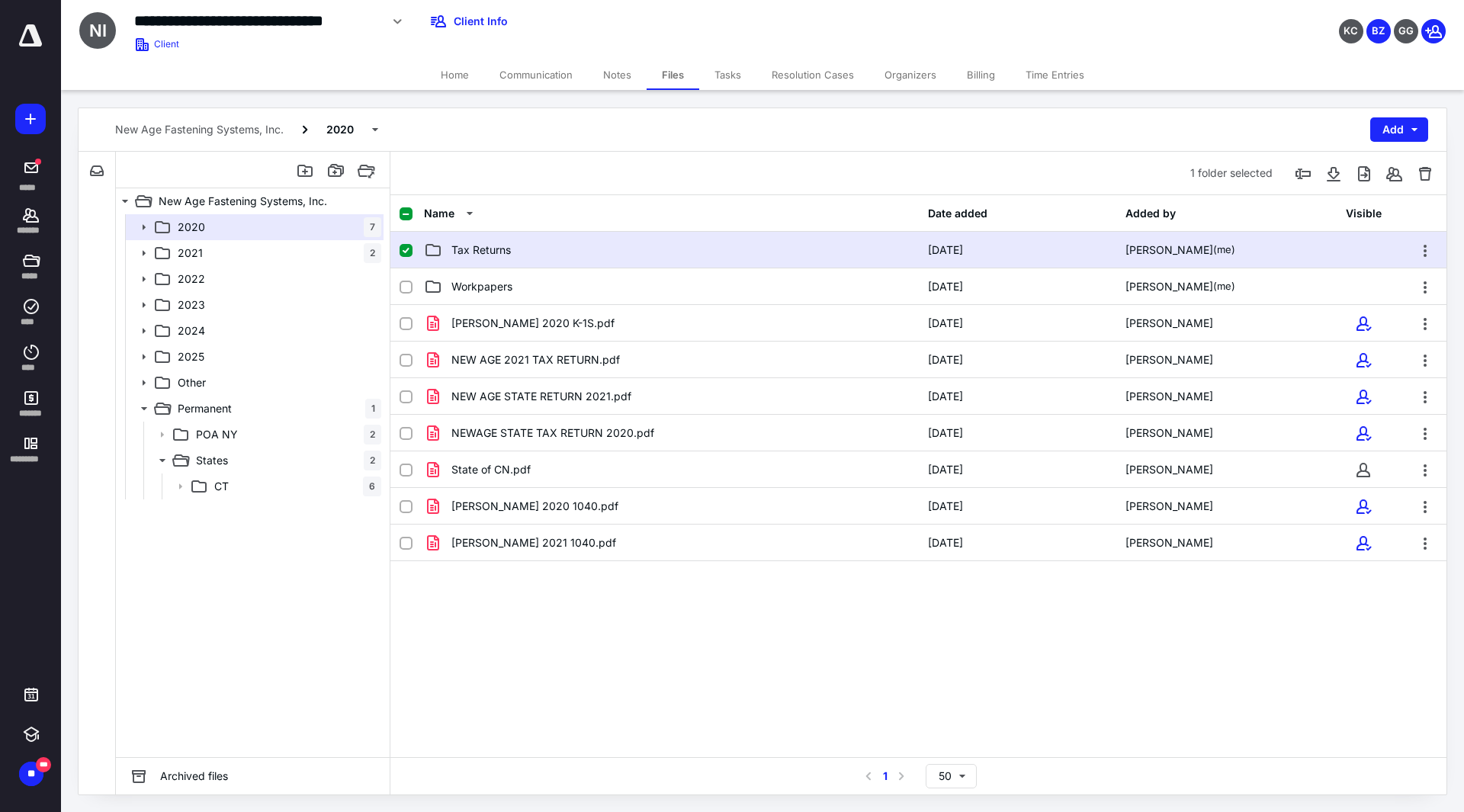 click on "Tax Returns" at bounding box center (671, 250) 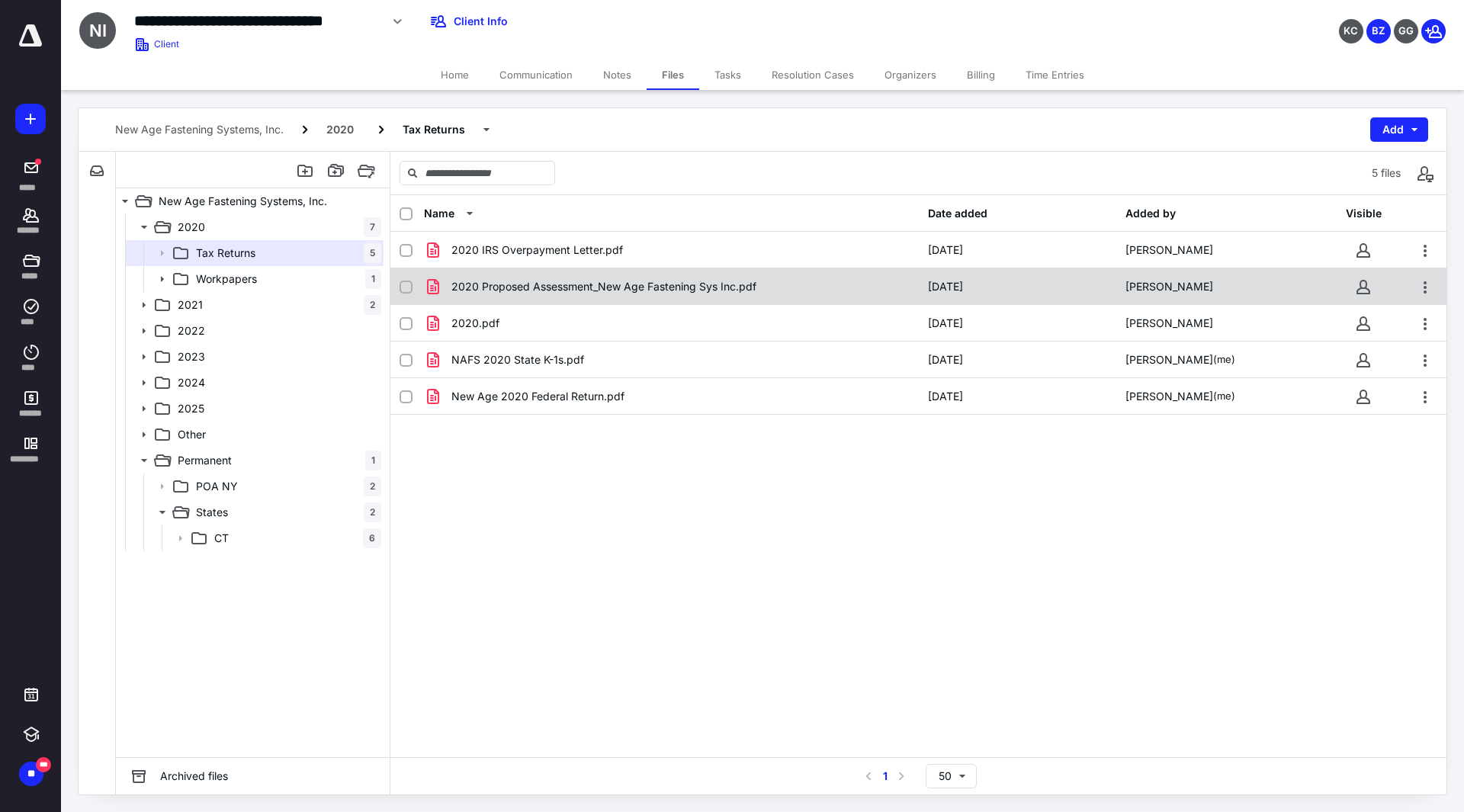 click on "2020 Proposed Assessment_New Age Fastening Sys Inc.pdf" at bounding box center (604, 287) 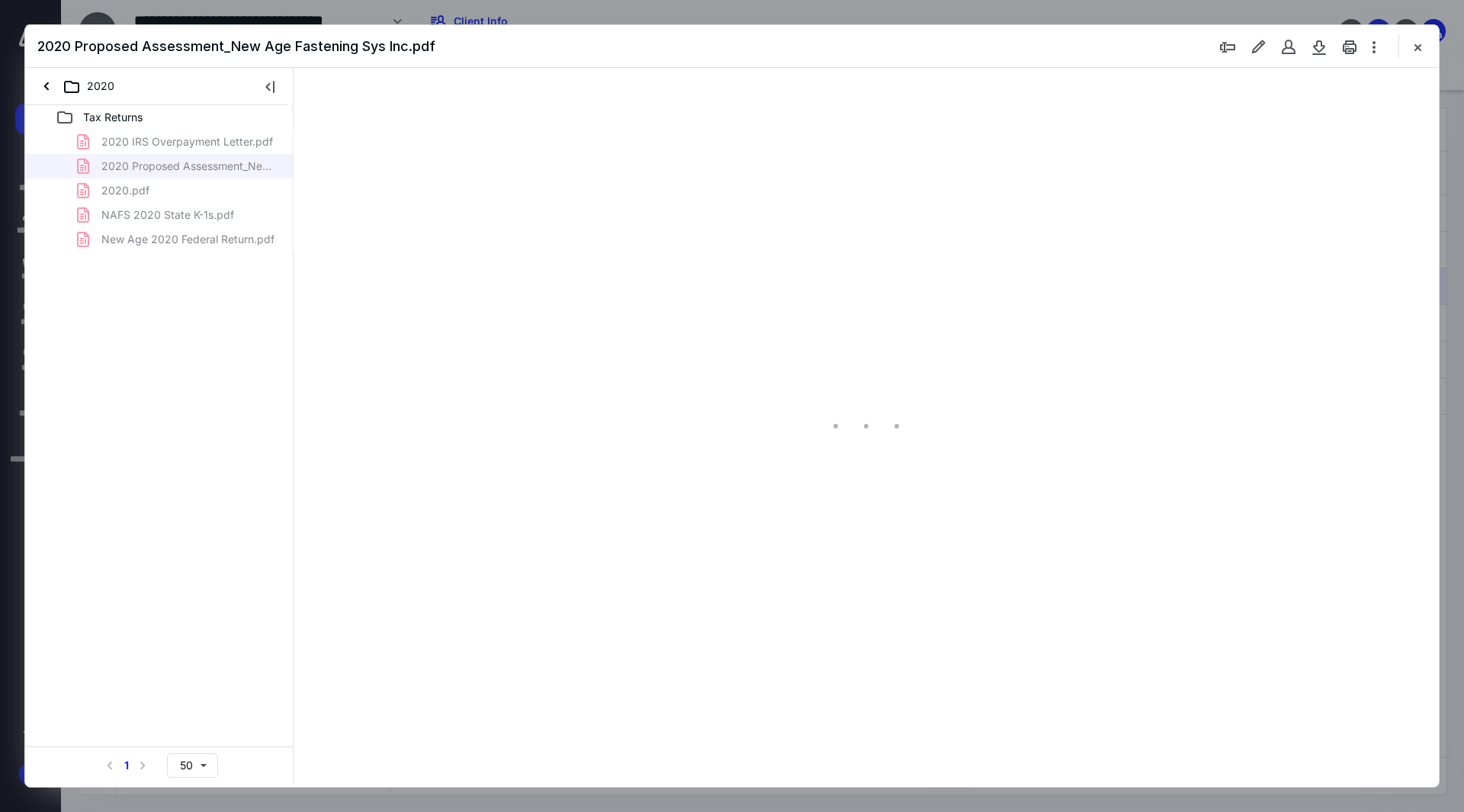 scroll, scrollTop: 0, scrollLeft: 0, axis: both 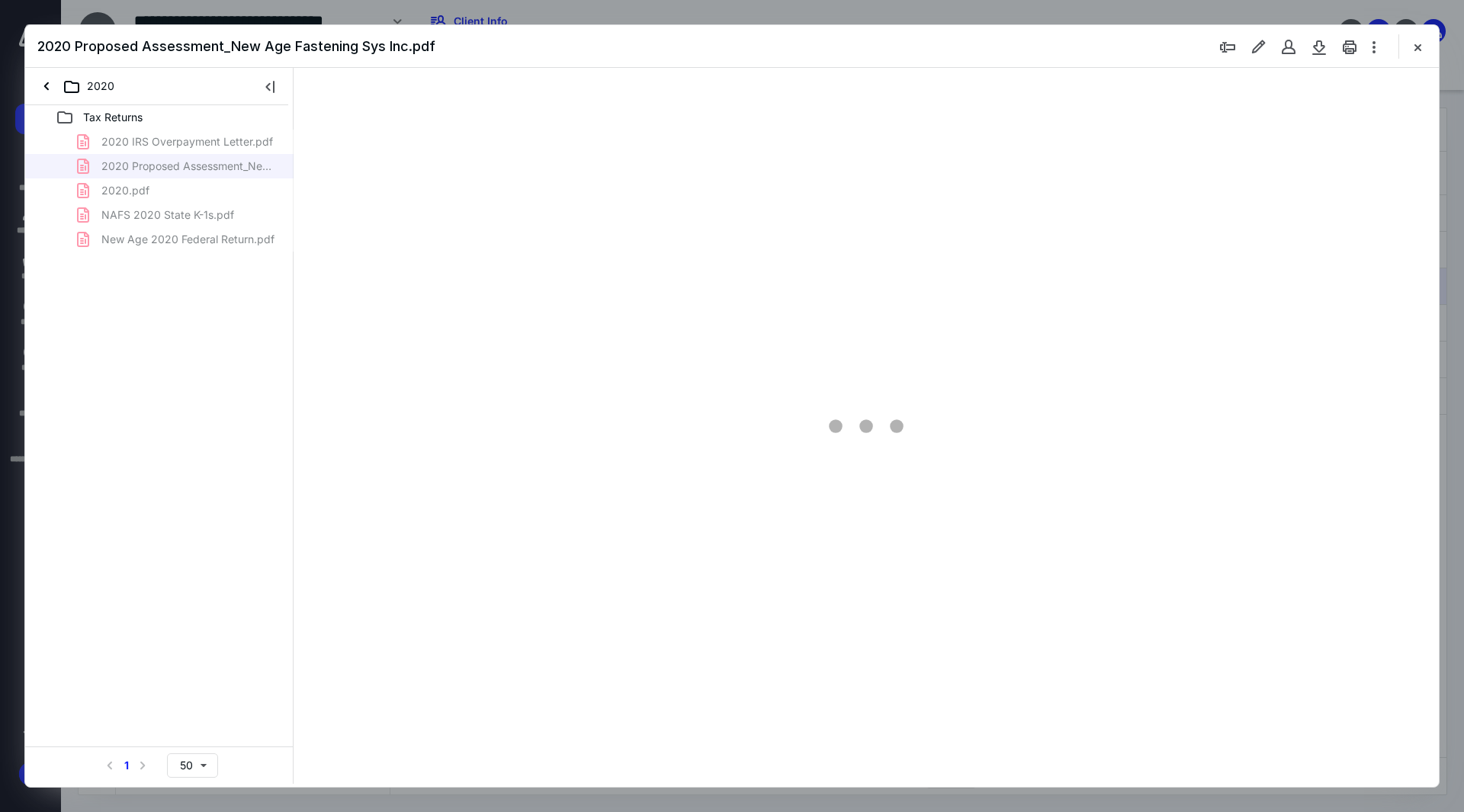 type on "241" 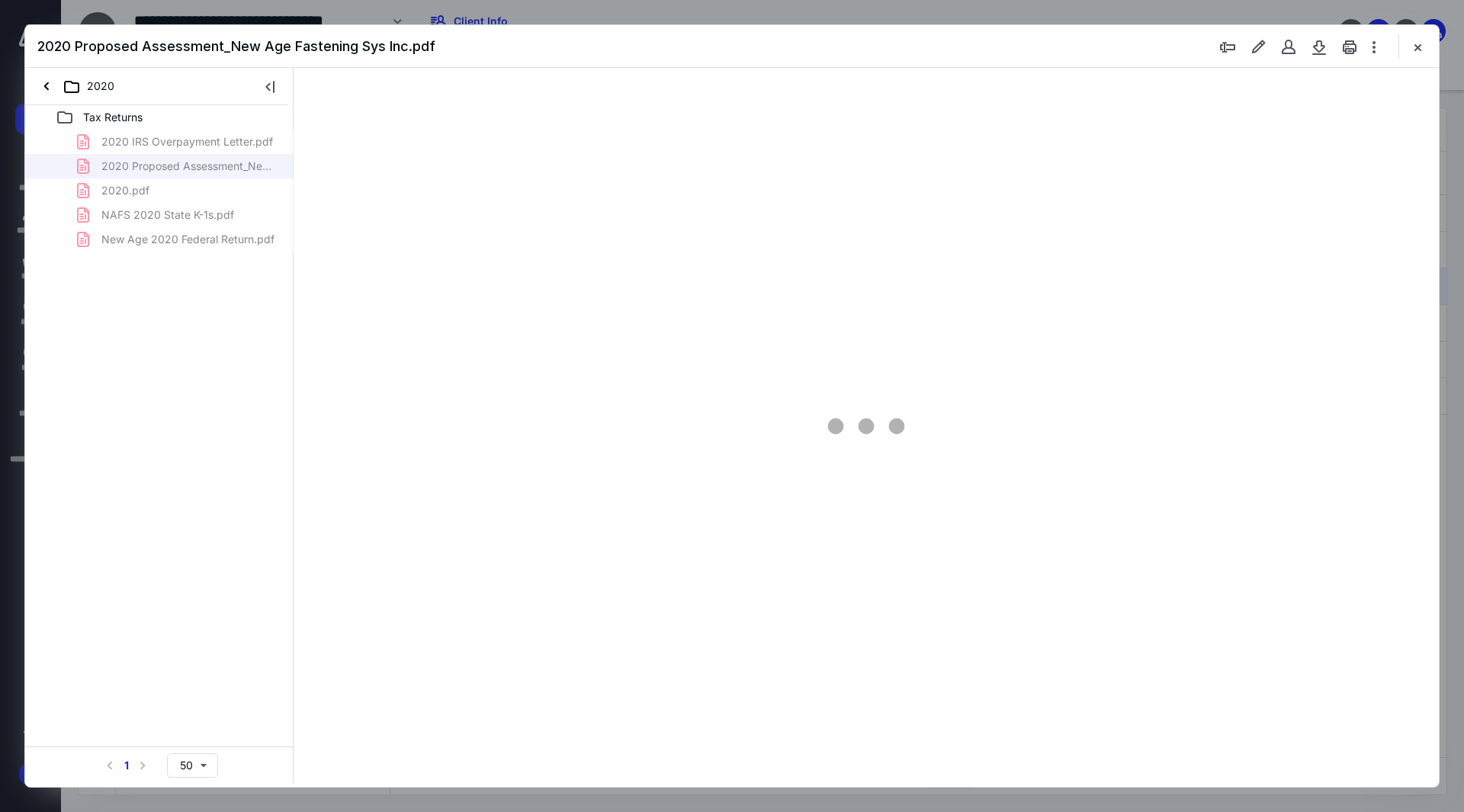scroll, scrollTop: 66, scrollLeft: 163, axis: both 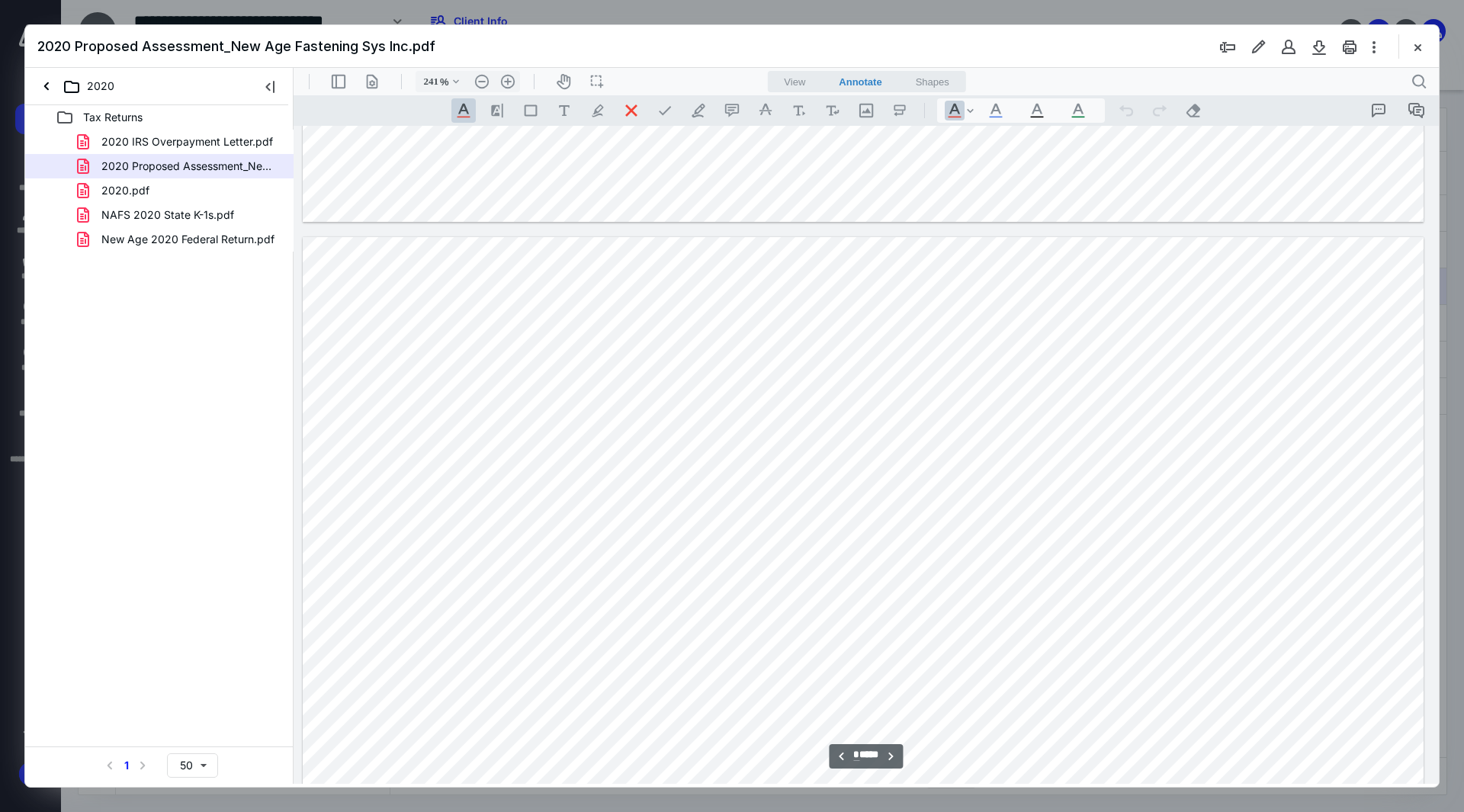 type on "*" 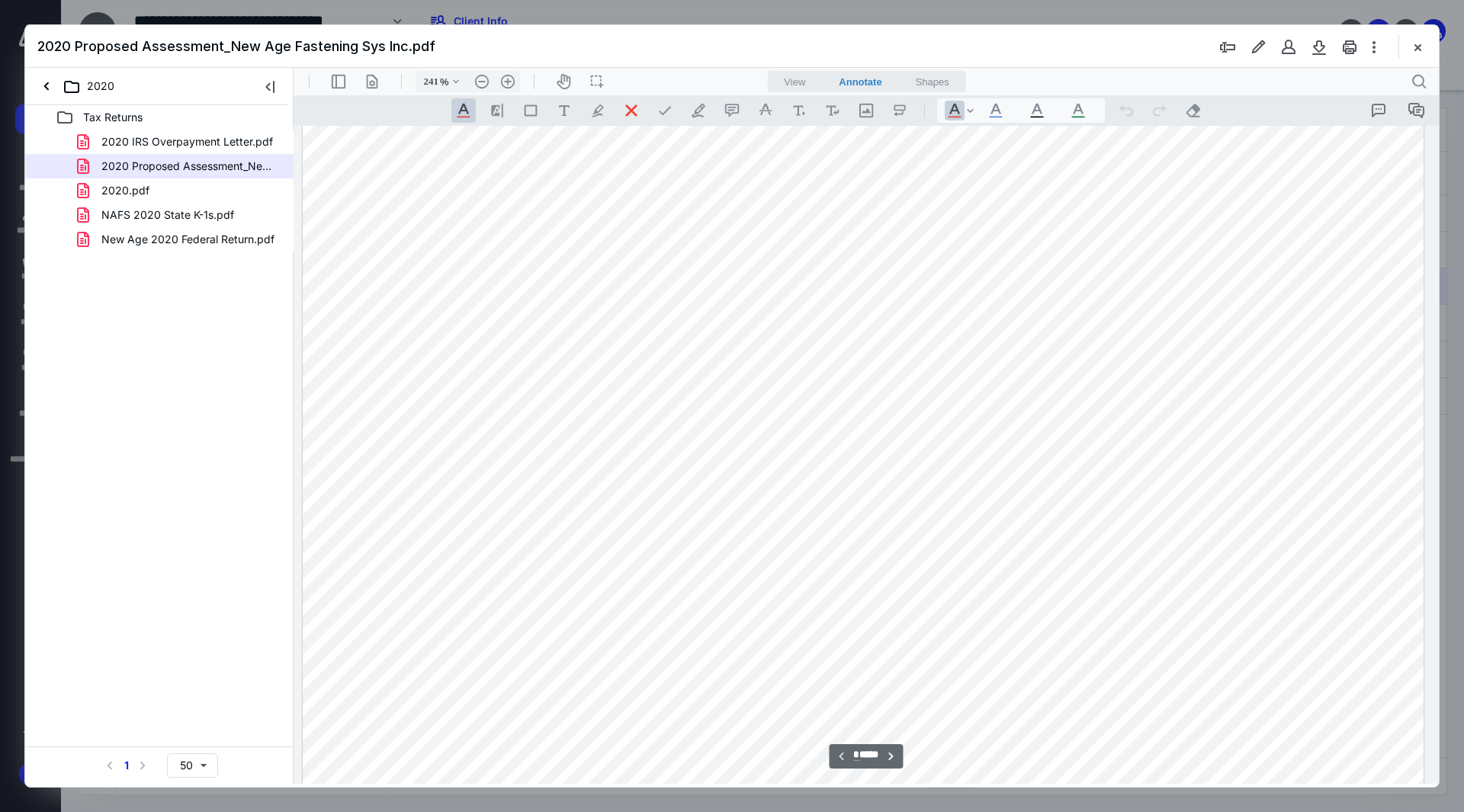 scroll, scrollTop: 0, scrollLeft: 163, axis: horizontal 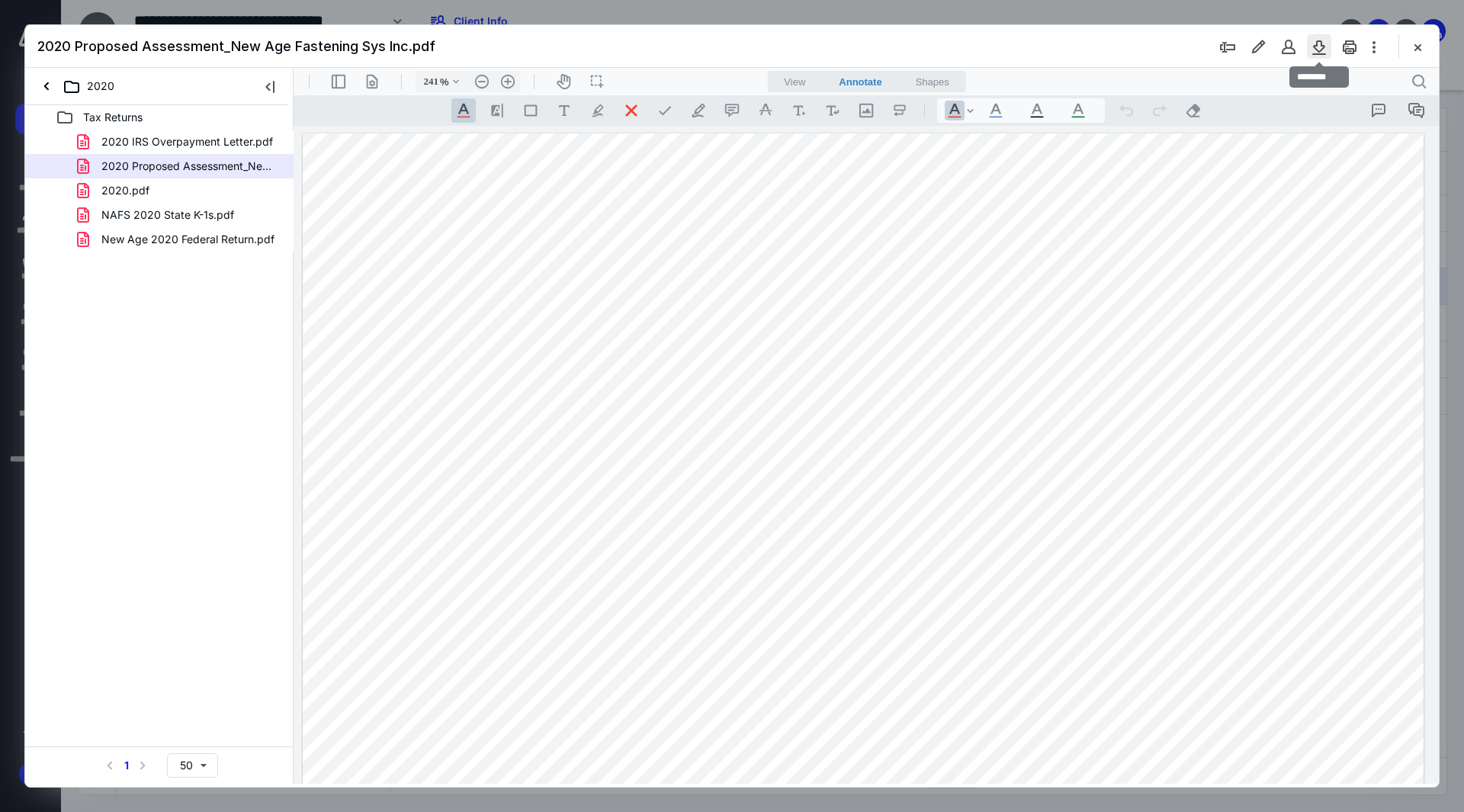click at bounding box center [1319, 47] 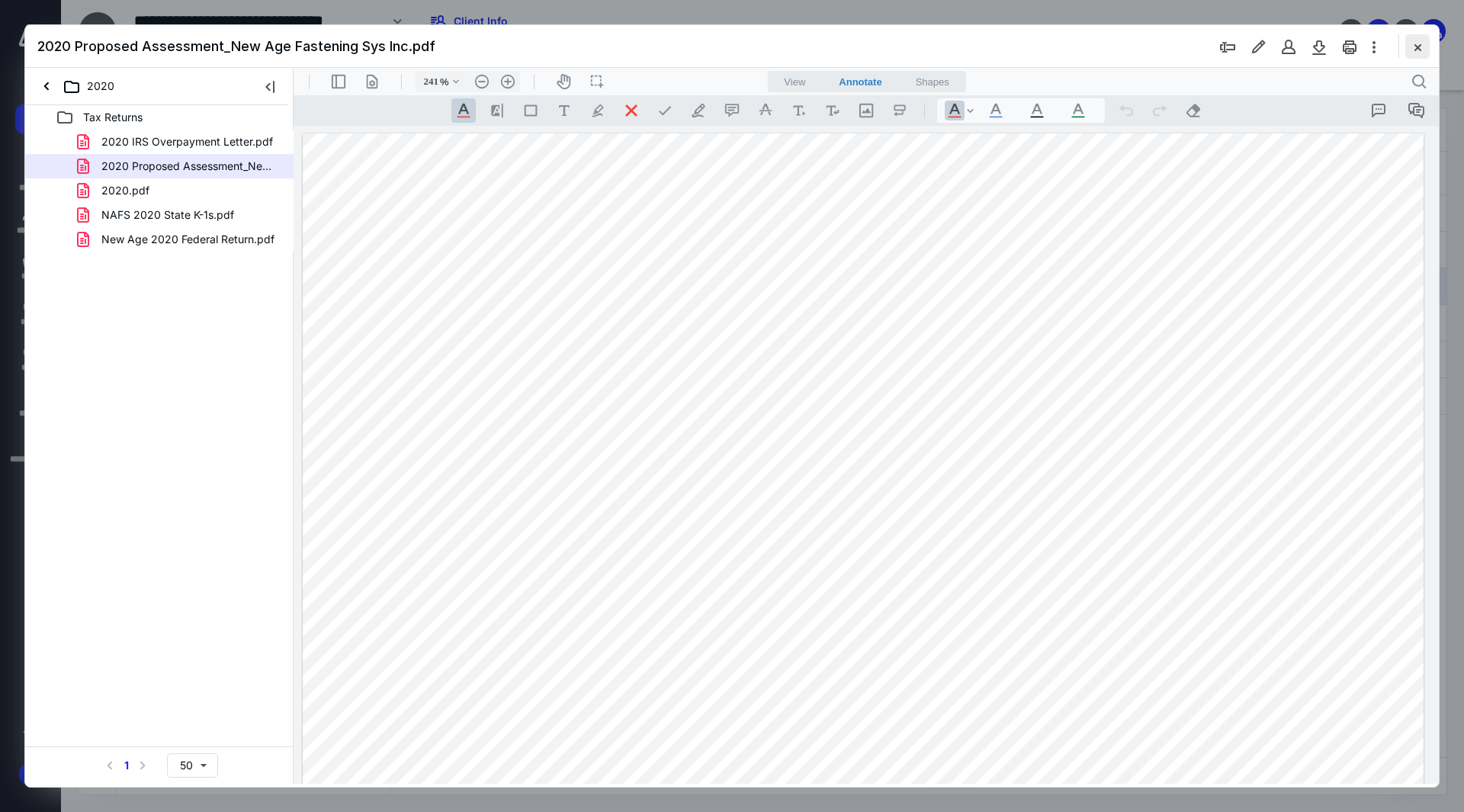 click at bounding box center (1417, 47) 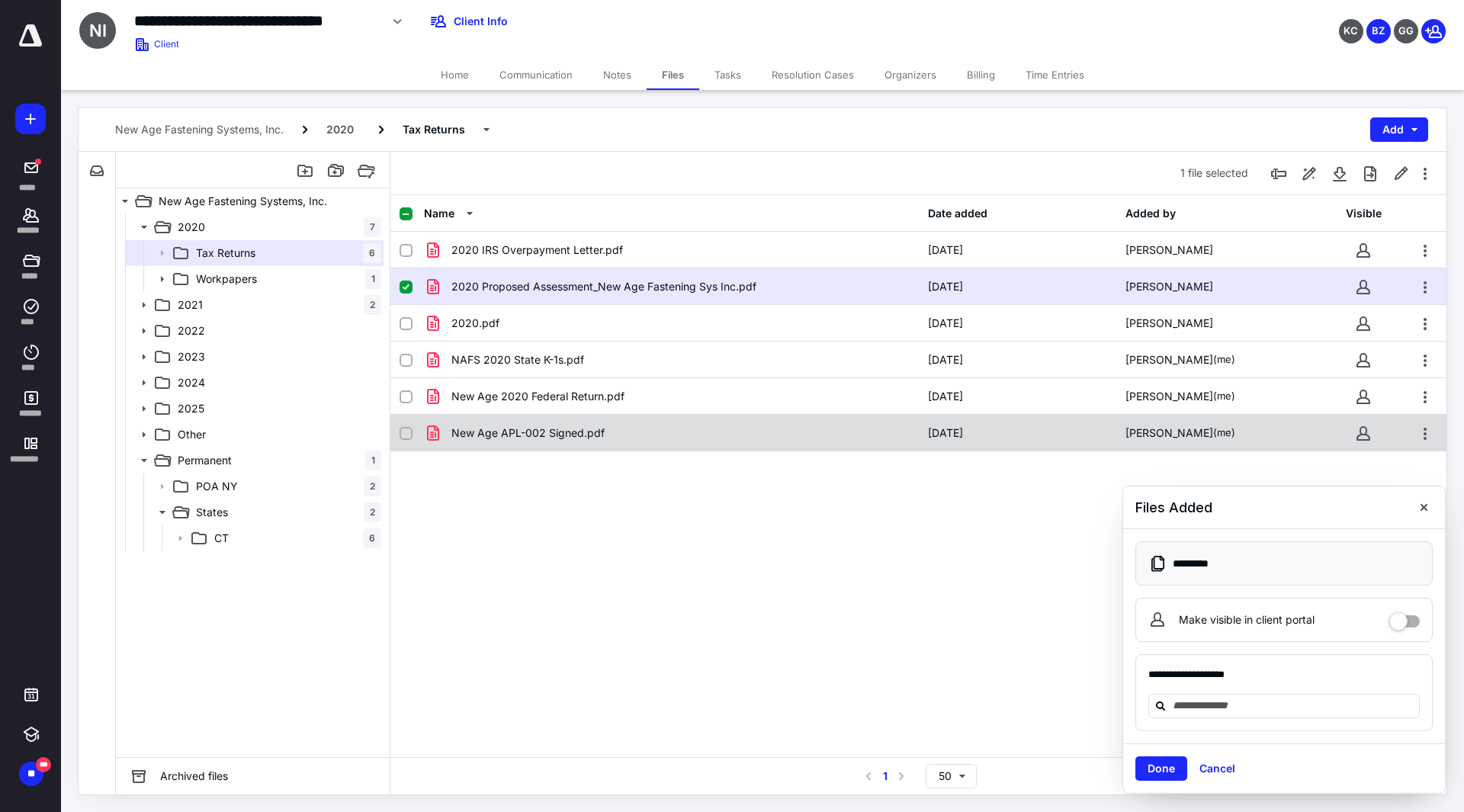click on "New Age APL-002 Signed.pdf" at bounding box center [671, 433] 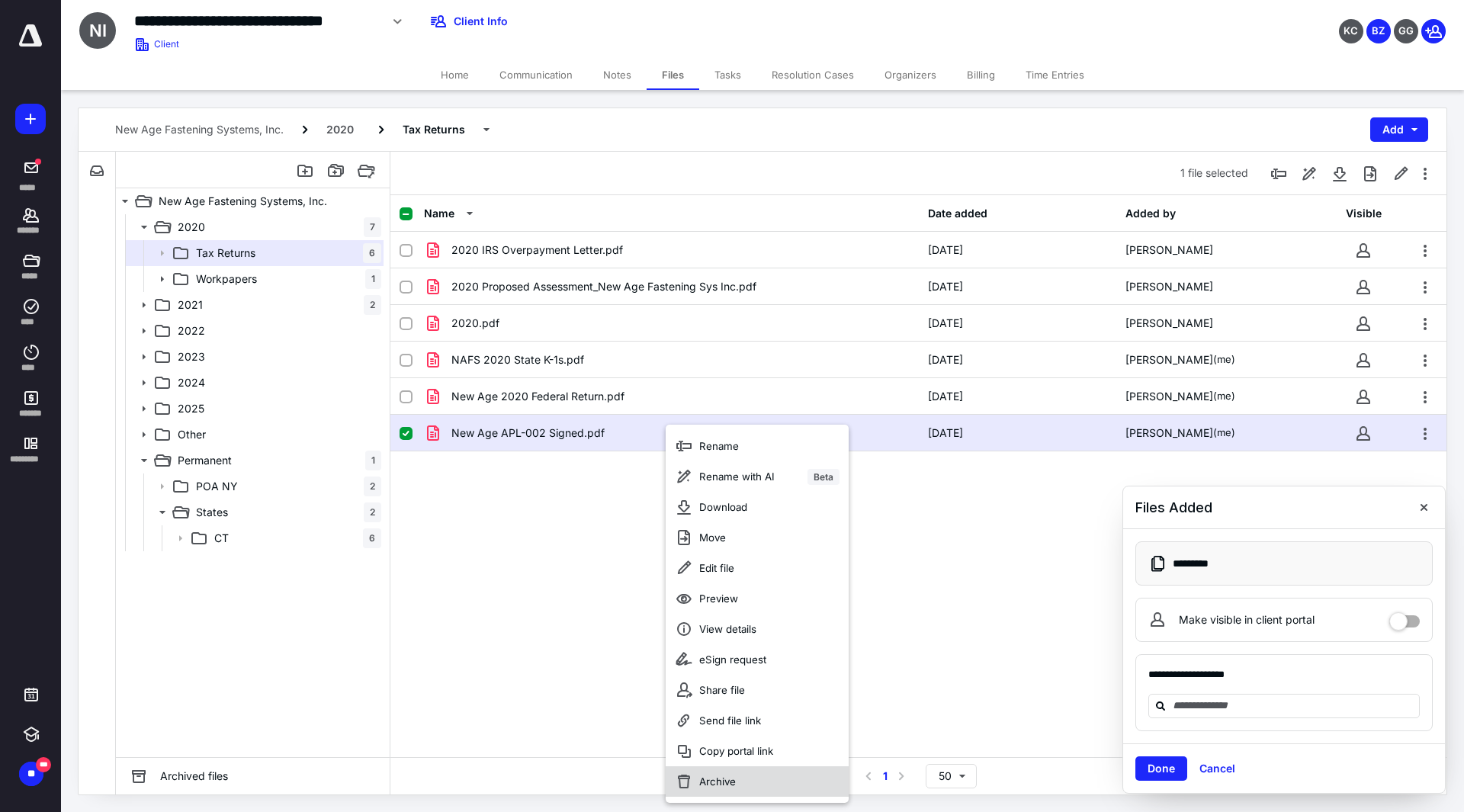 click on "Archive" at bounding box center (757, 782) 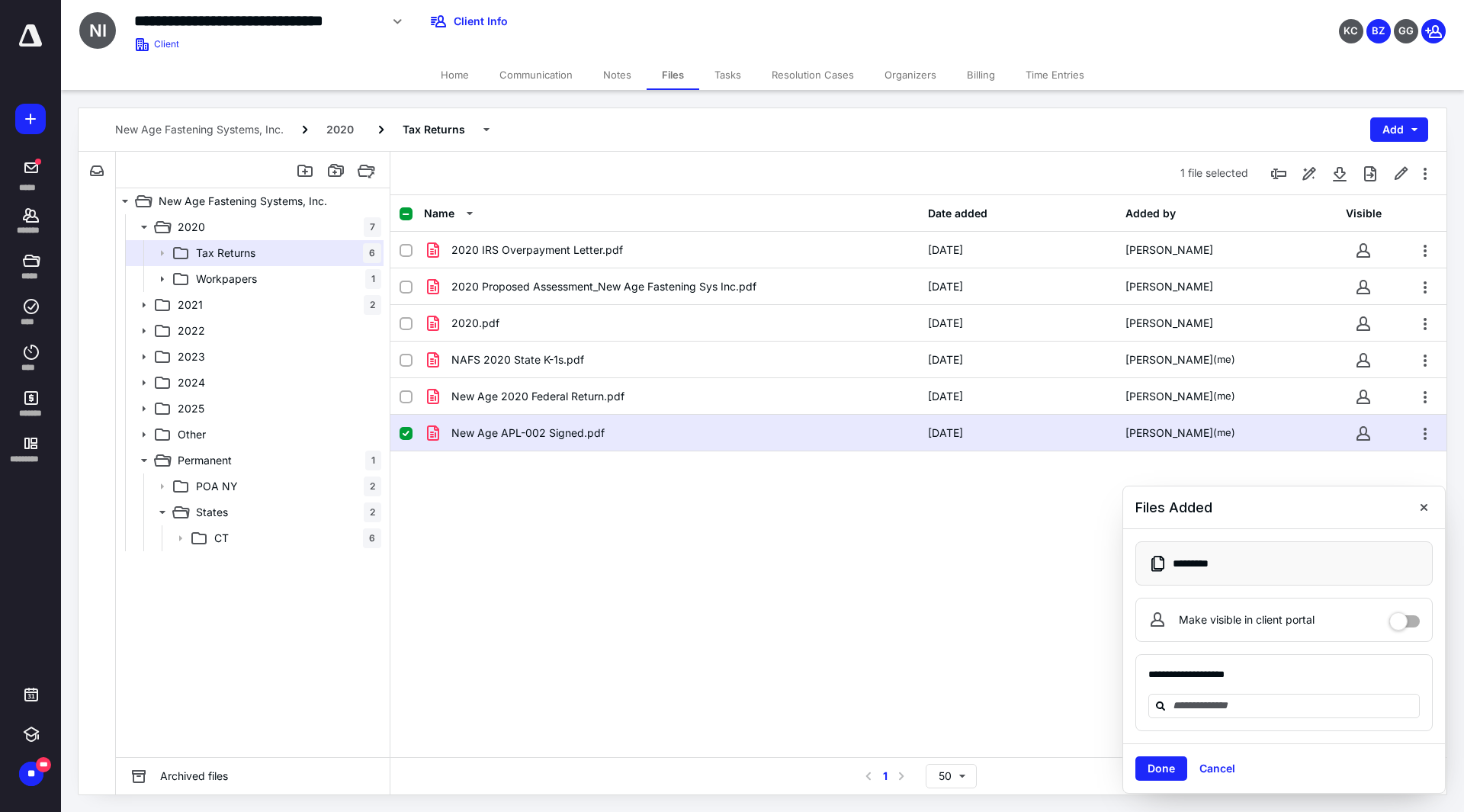 checkbox on "false" 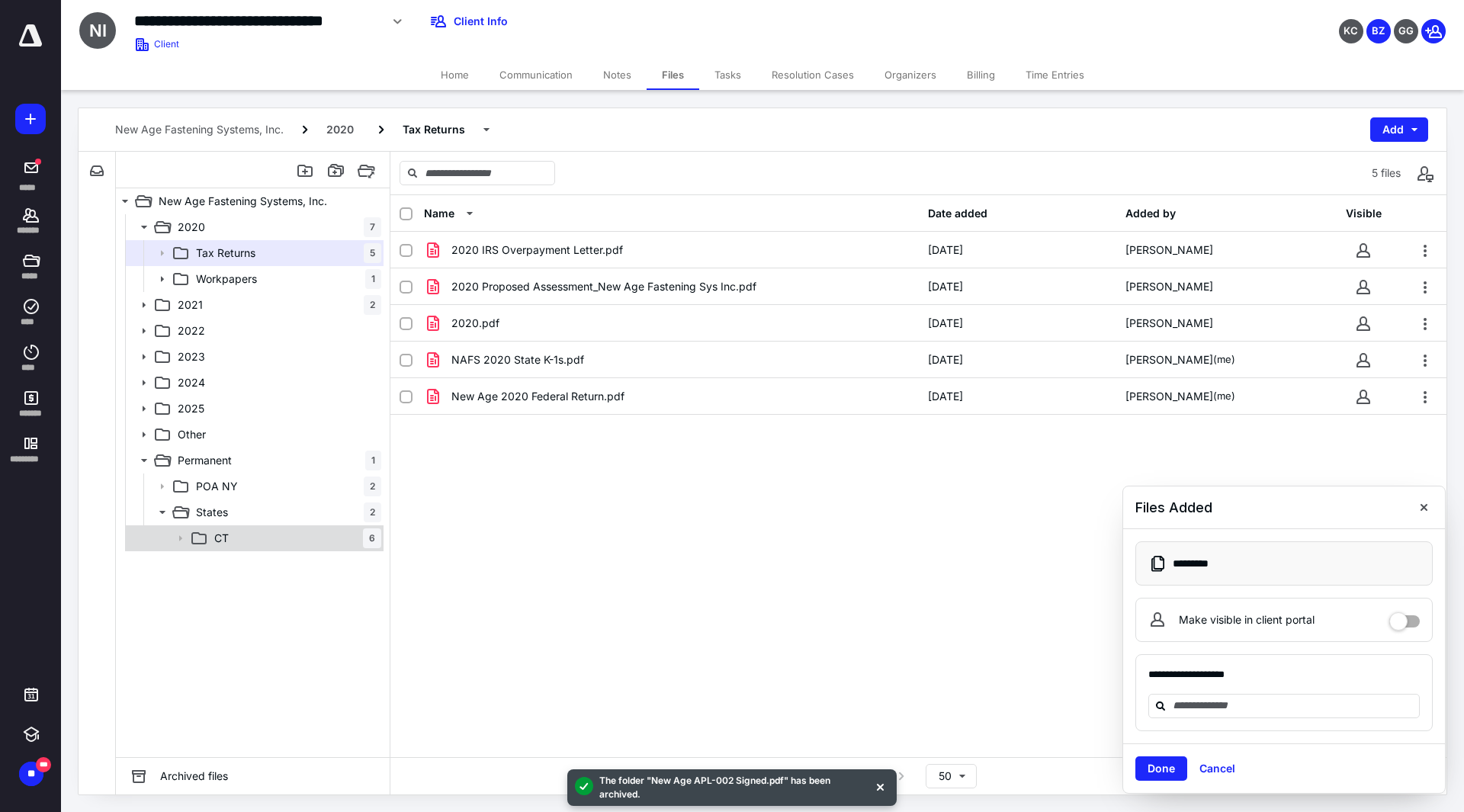 click on "CT 6" at bounding box center (294, 538) 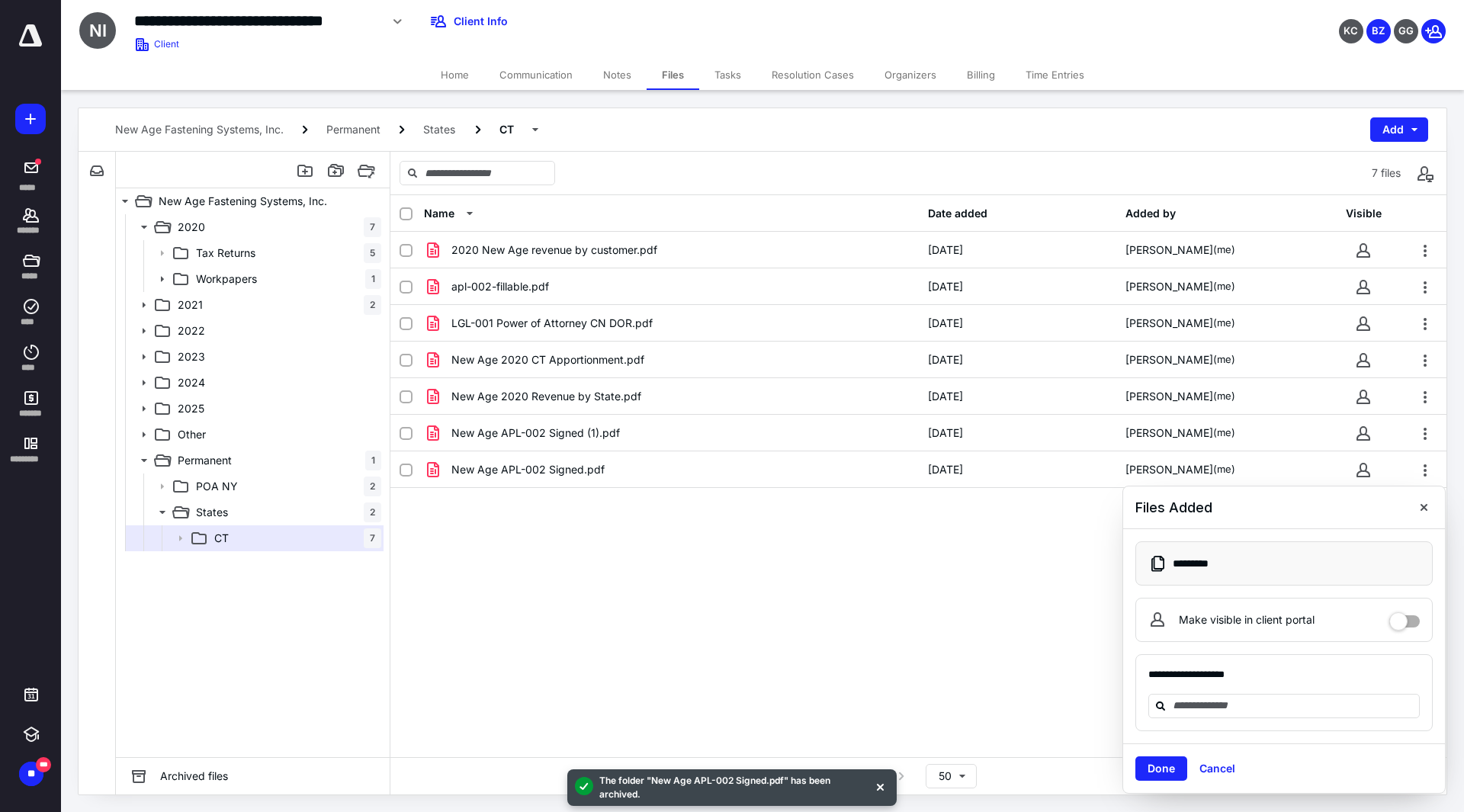 click on "New Age APL-002 Signed.pdf 7/10/2025 Brad Ziegler  (me)" at bounding box center (918, 470) 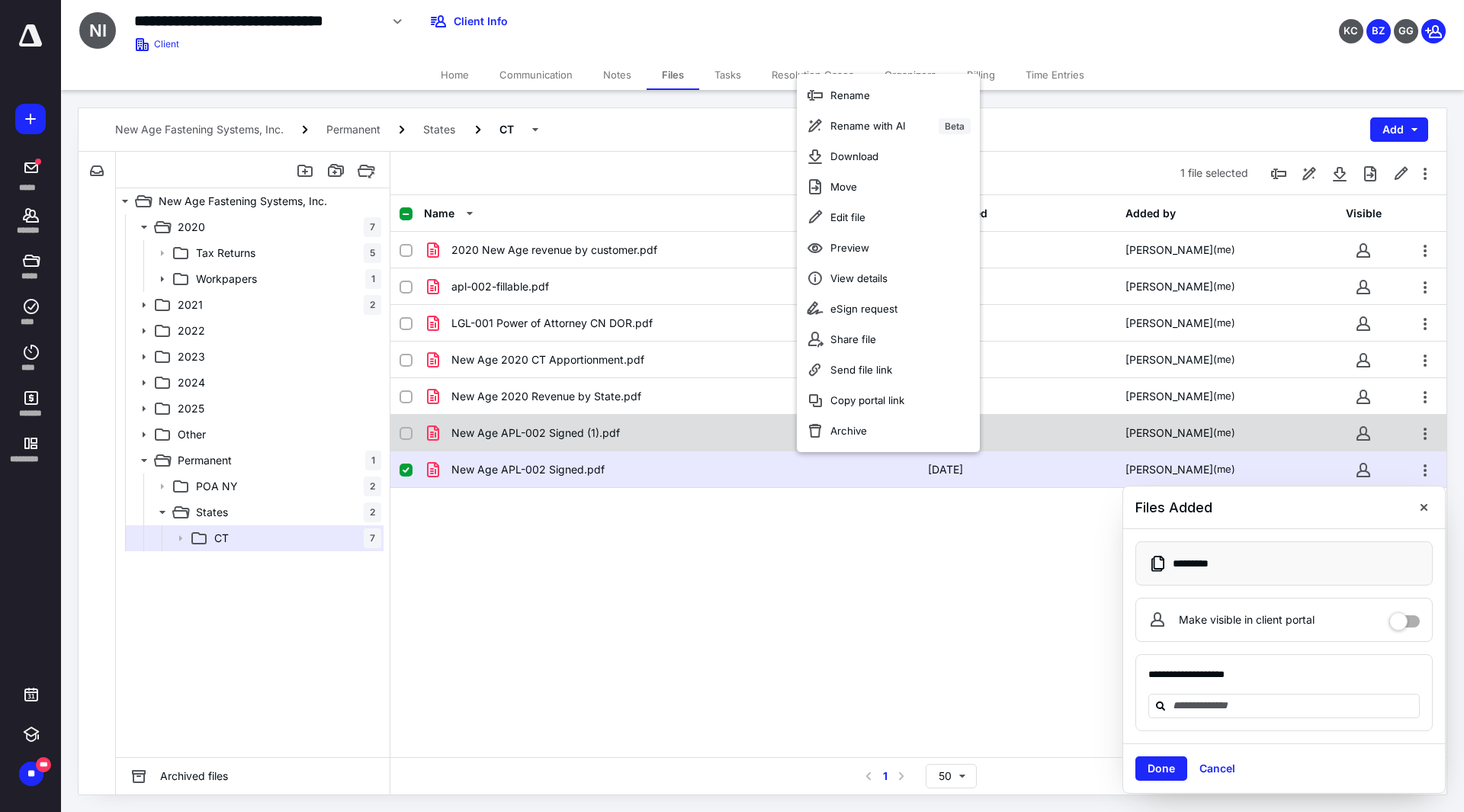 click on "New Age APL-002 Signed (1).pdf" at bounding box center (671, 433) 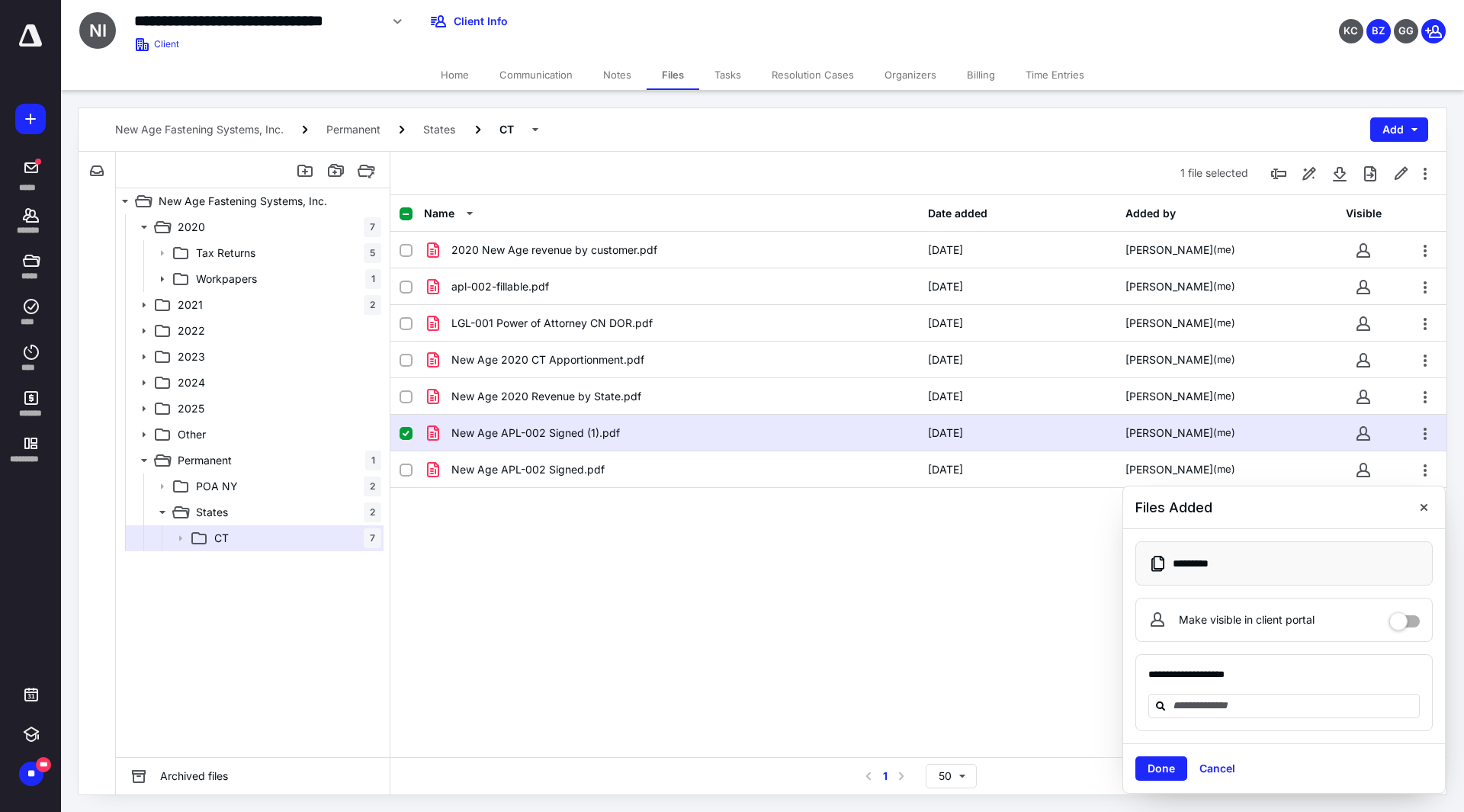 click 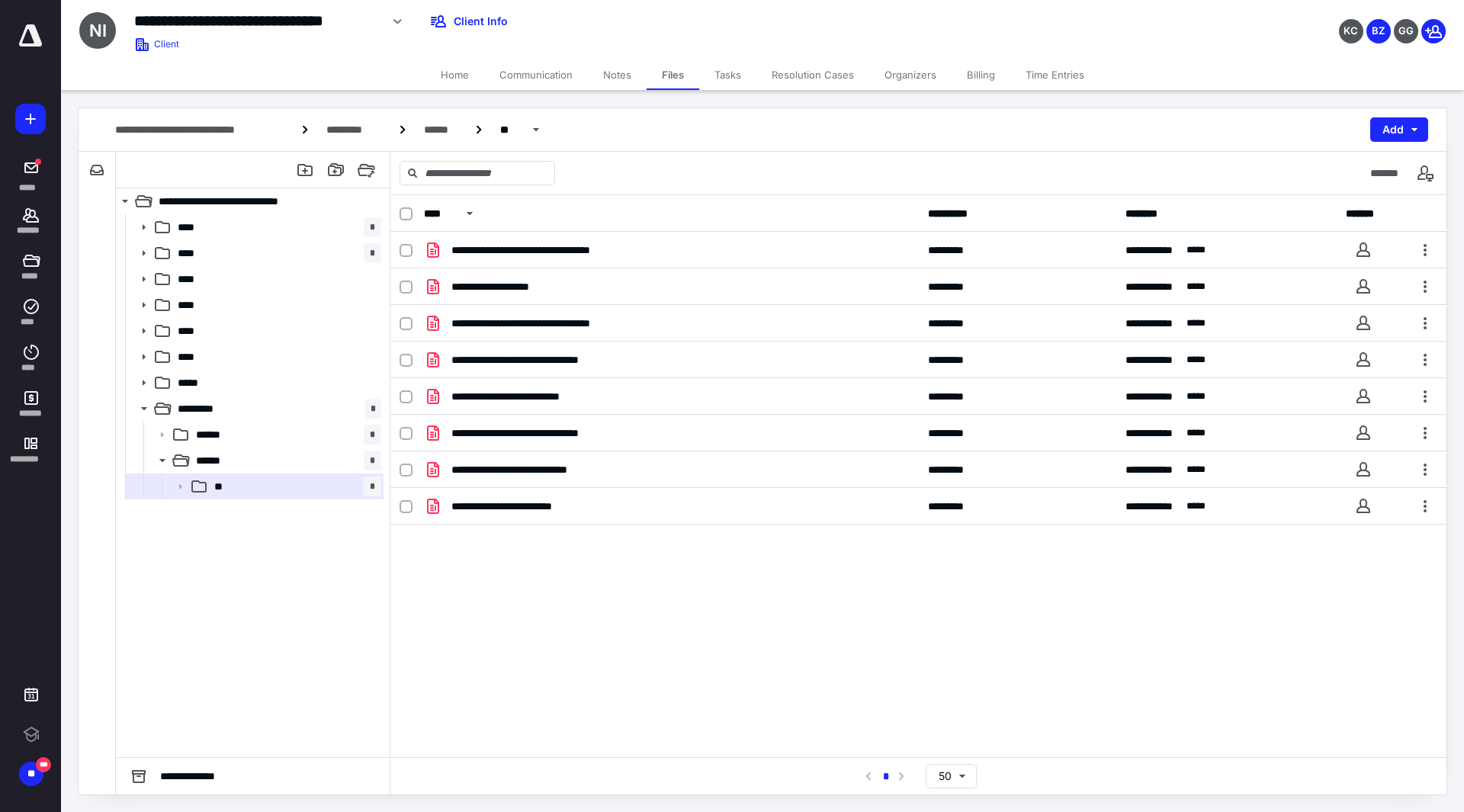 scroll, scrollTop: 0, scrollLeft: 0, axis: both 